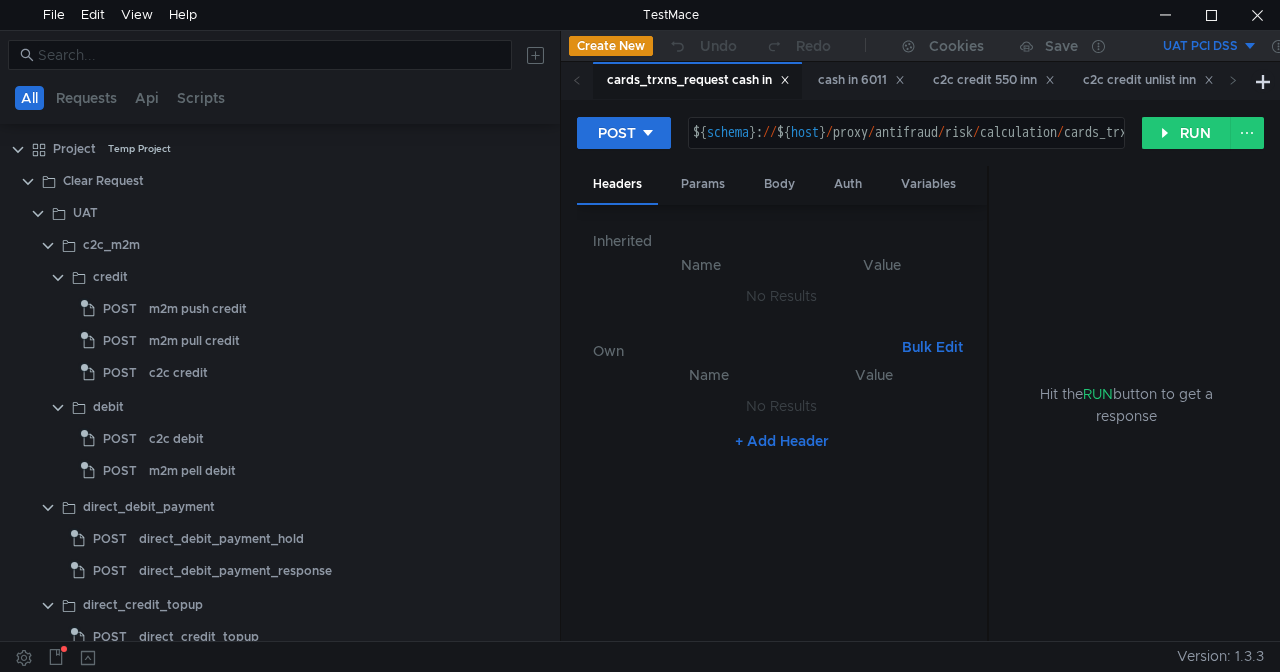 scroll, scrollTop: 0, scrollLeft: 0, axis: both 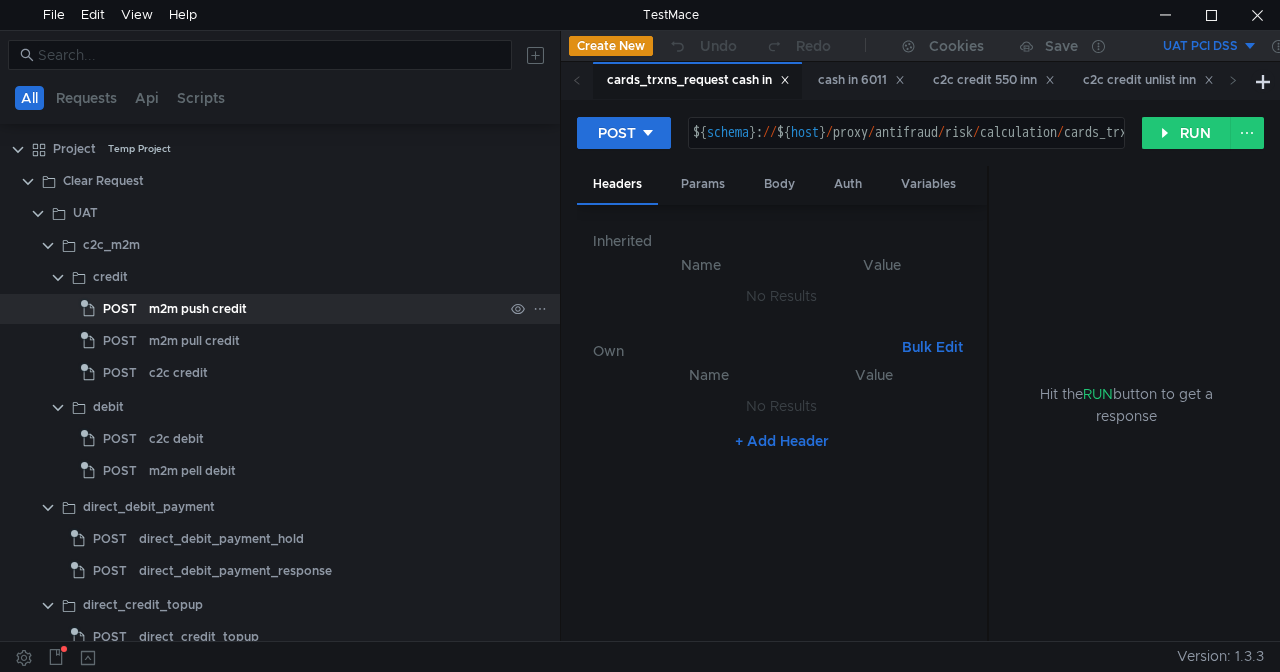 click on "m2m push credit" 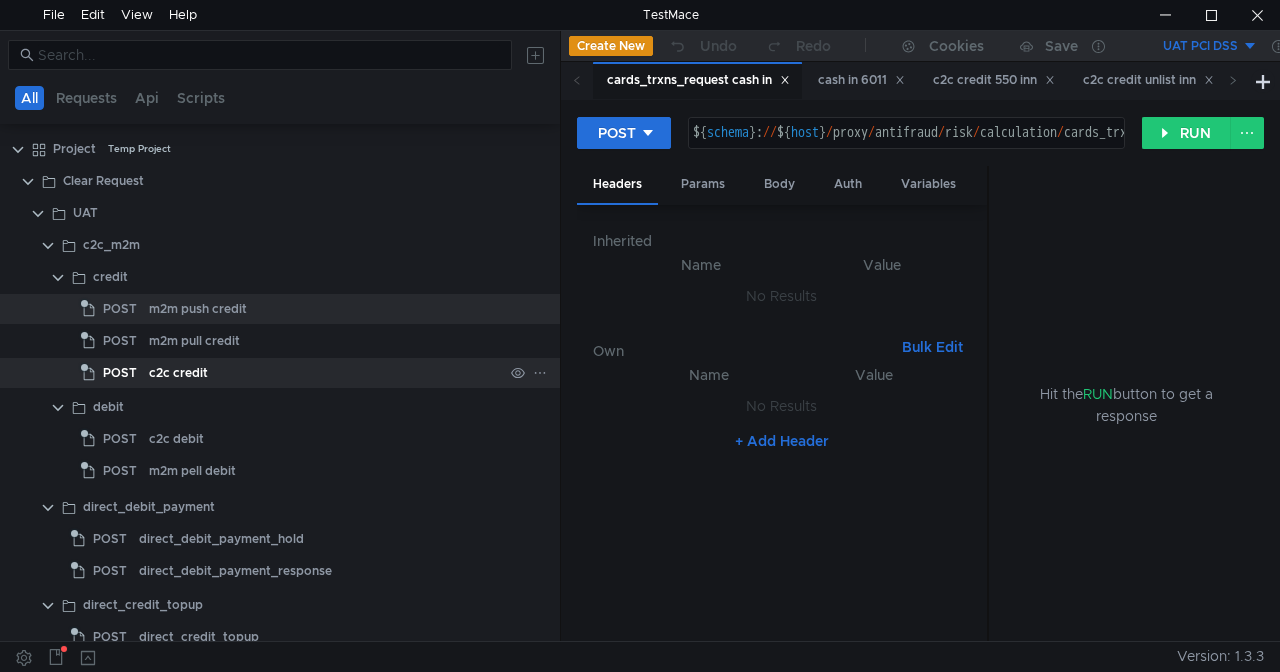 click on "c2c credit" 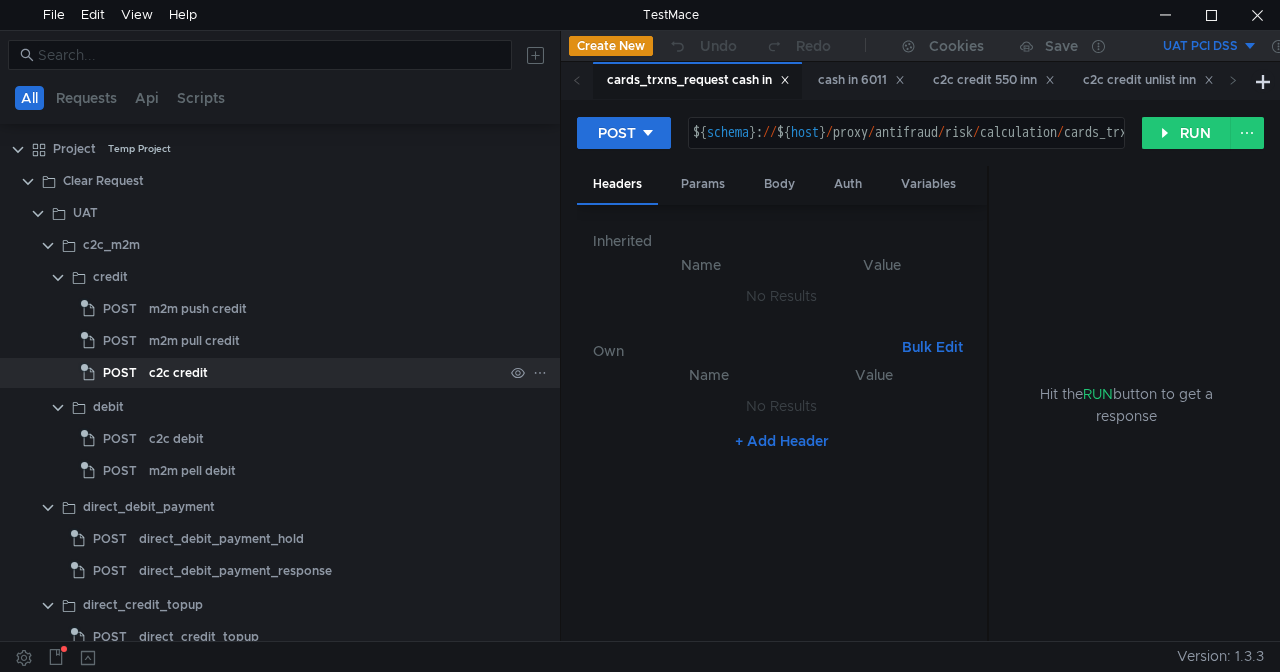click on "c2c credit" 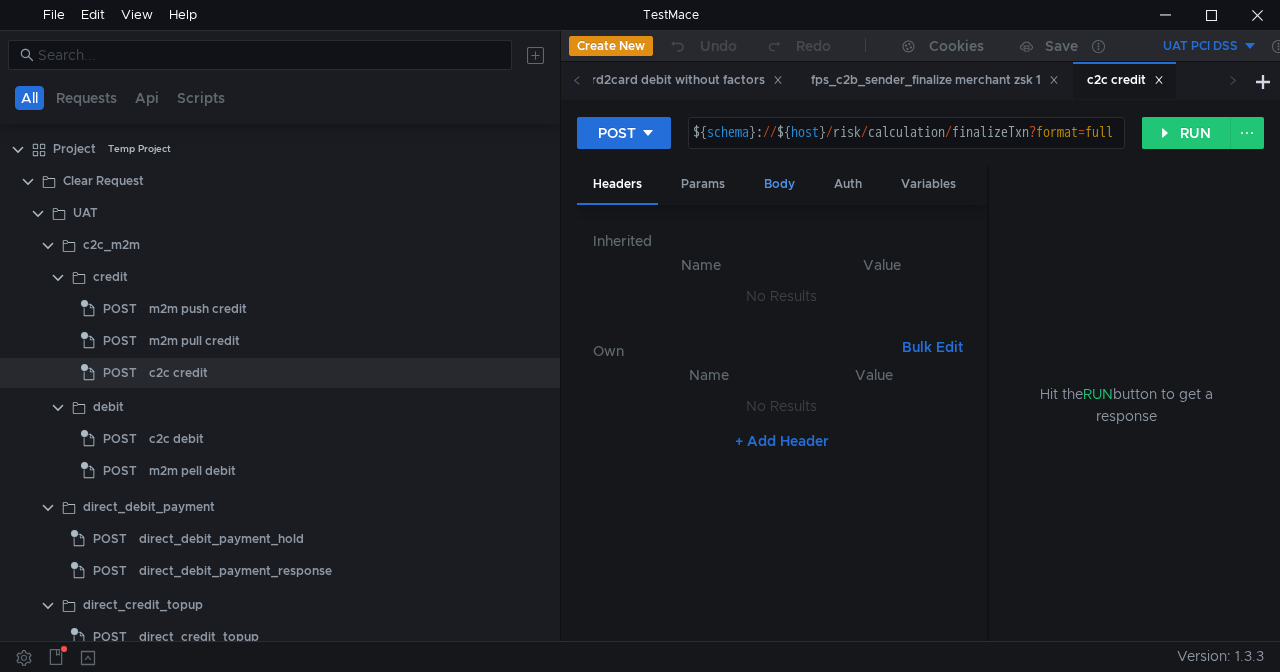 click on "Body" at bounding box center [779, 184] 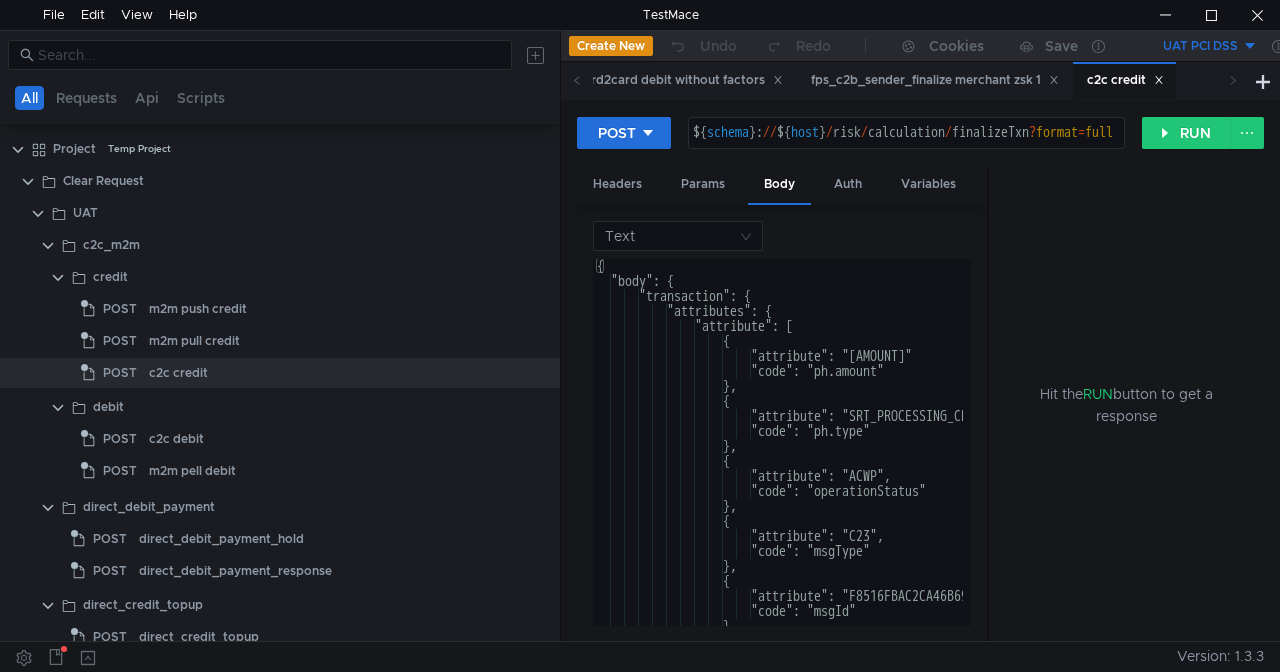 drag, startPoint x: 987, startPoint y: 368, endPoint x: 1136, endPoint y: 362, distance: 149.12076 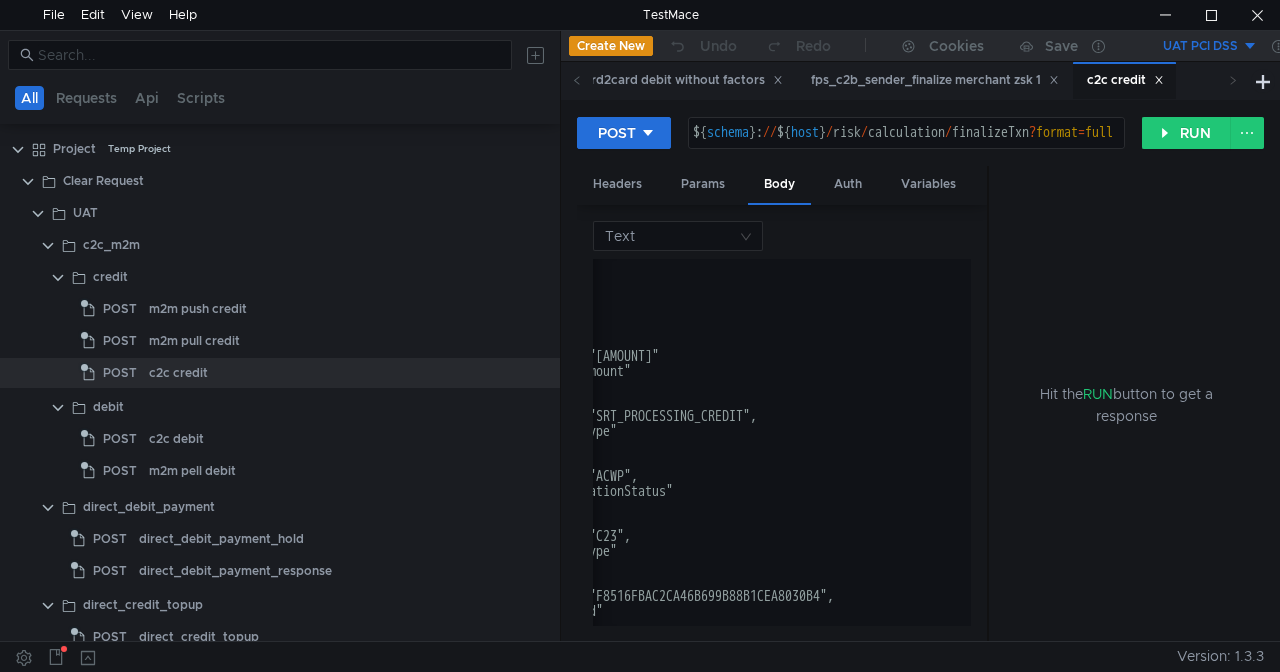 scroll, scrollTop: 0, scrollLeft: 143, axis: horizontal 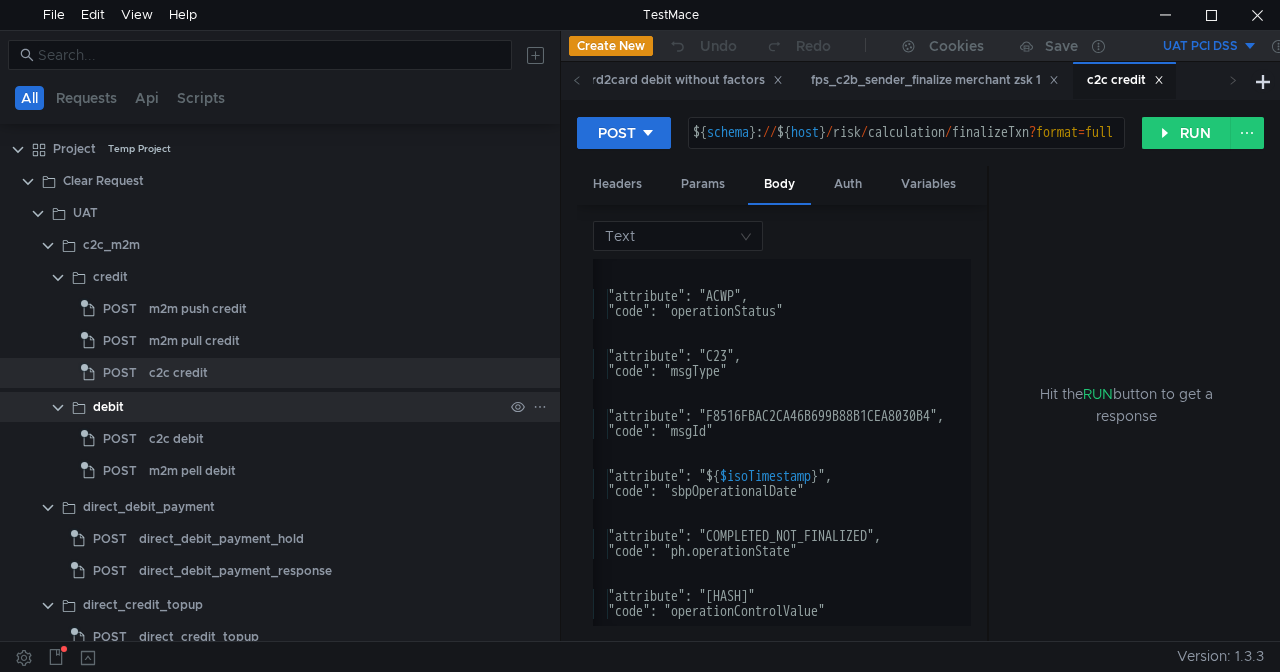 click 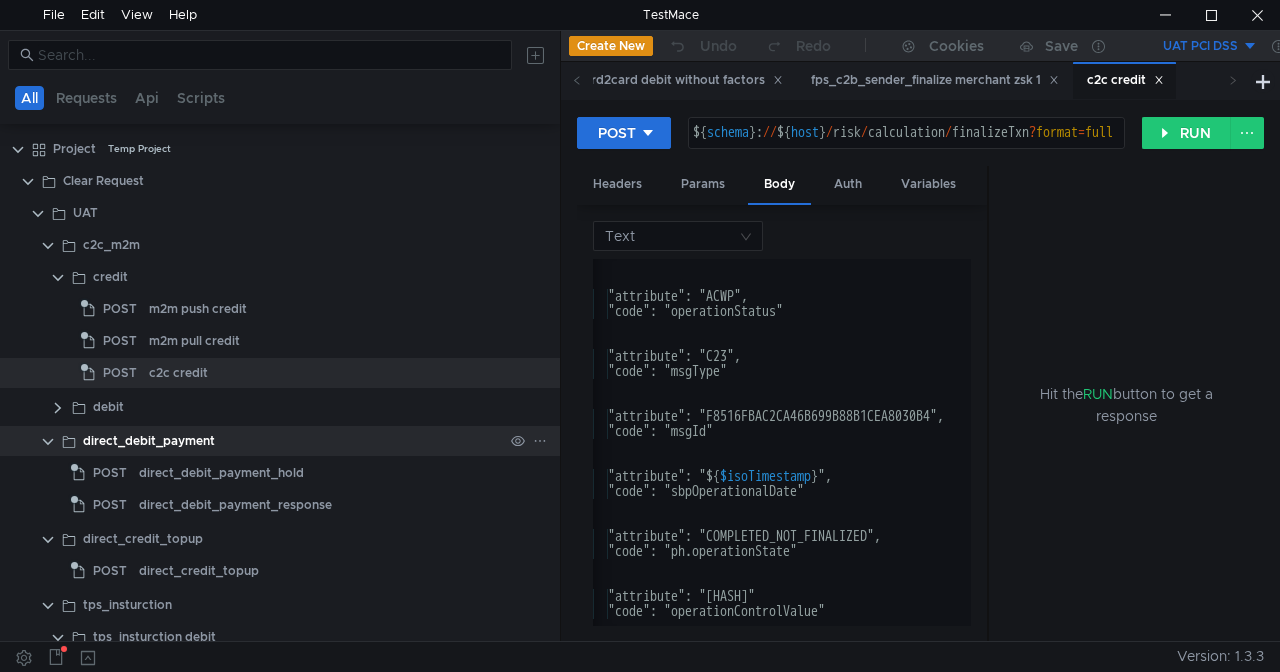 click 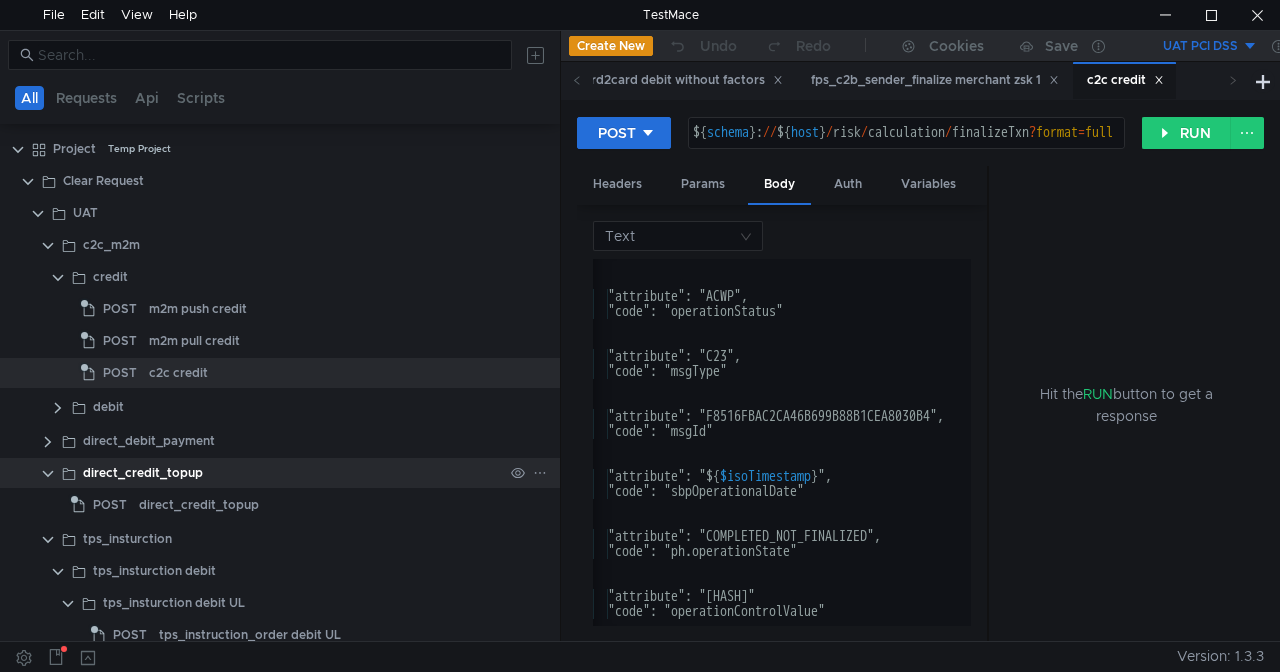 click 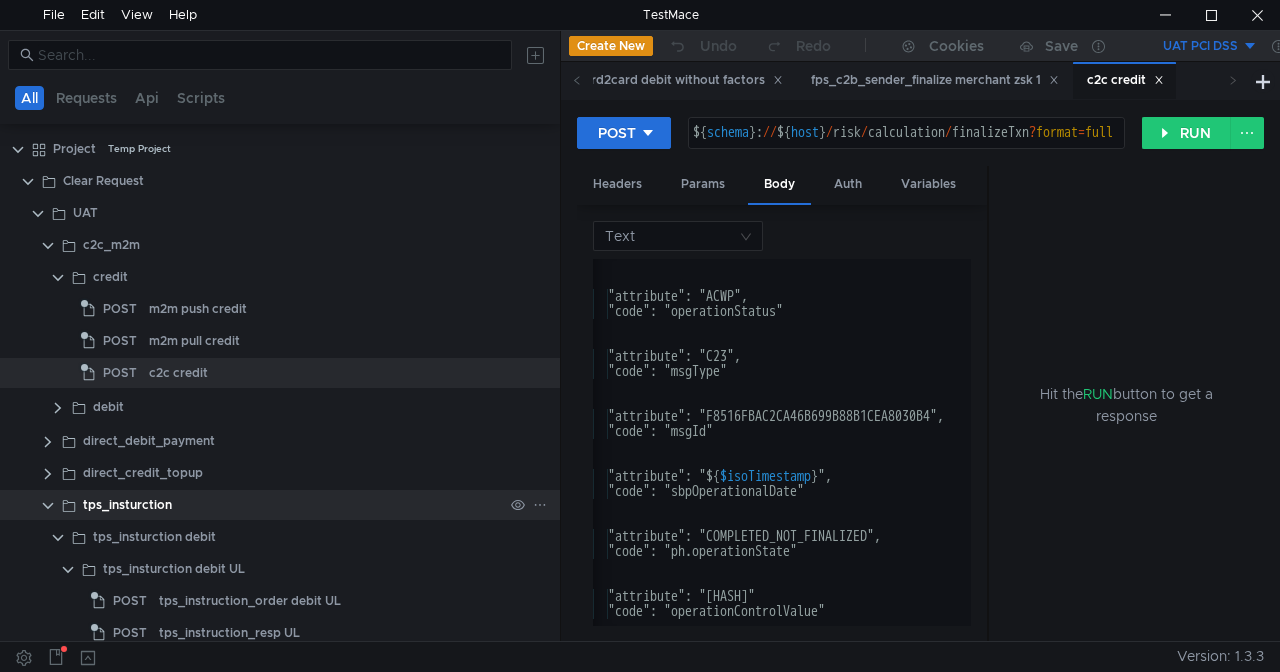 click 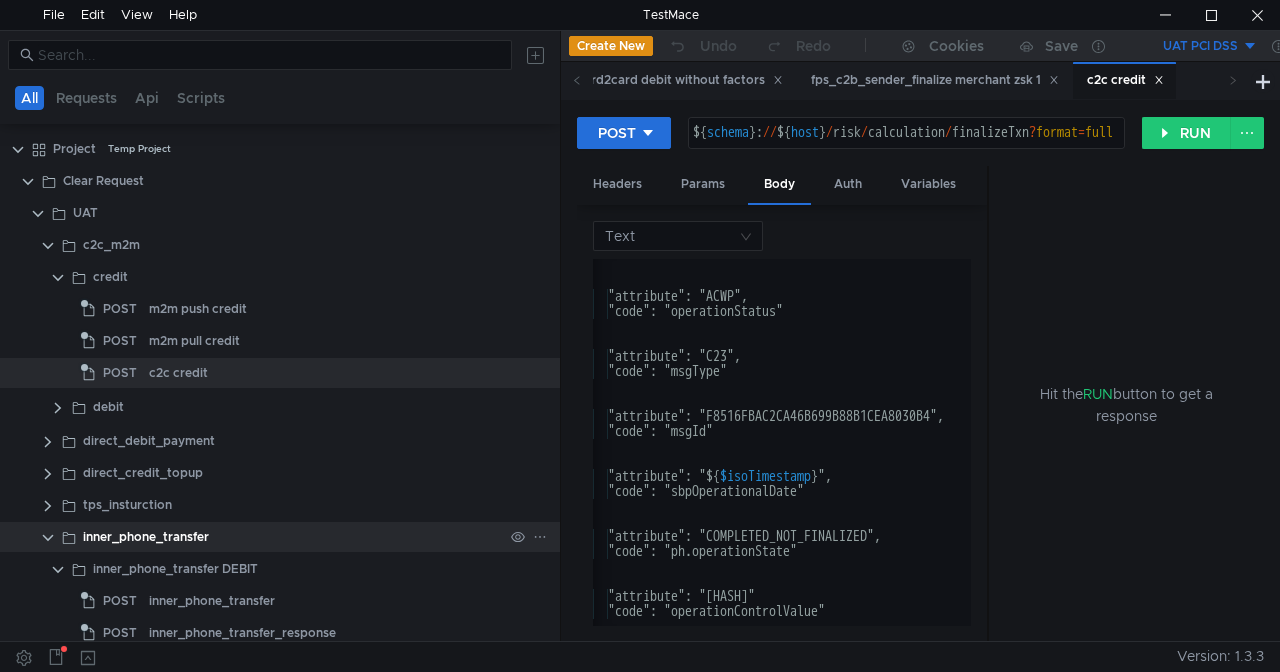 click 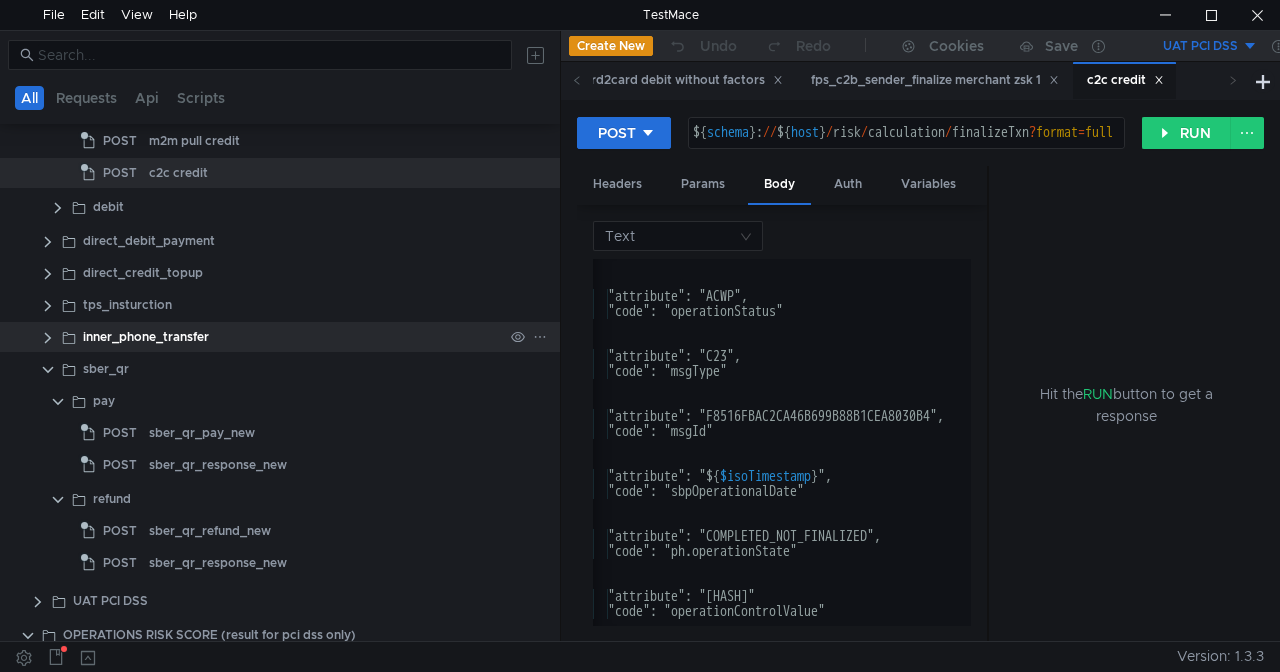 scroll, scrollTop: 0, scrollLeft: 0, axis: both 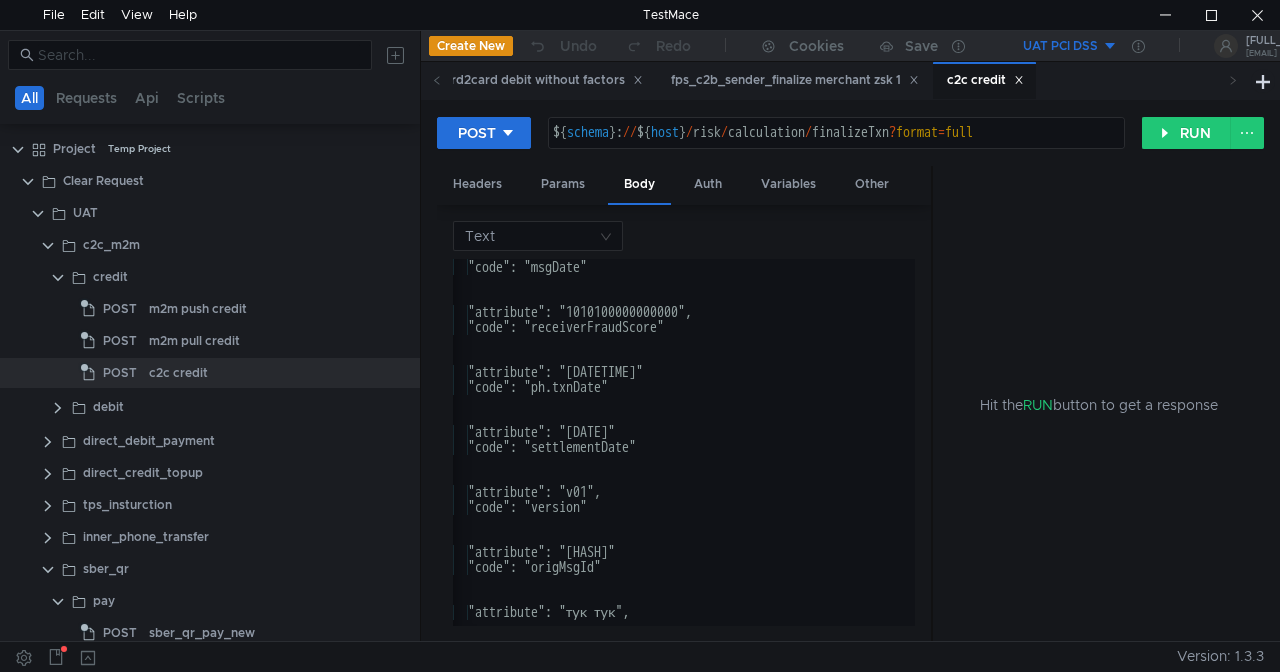 drag, startPoint x: 560, startPoint y: 384, endPoint x: 404, endPoint y: 384, distance: 156 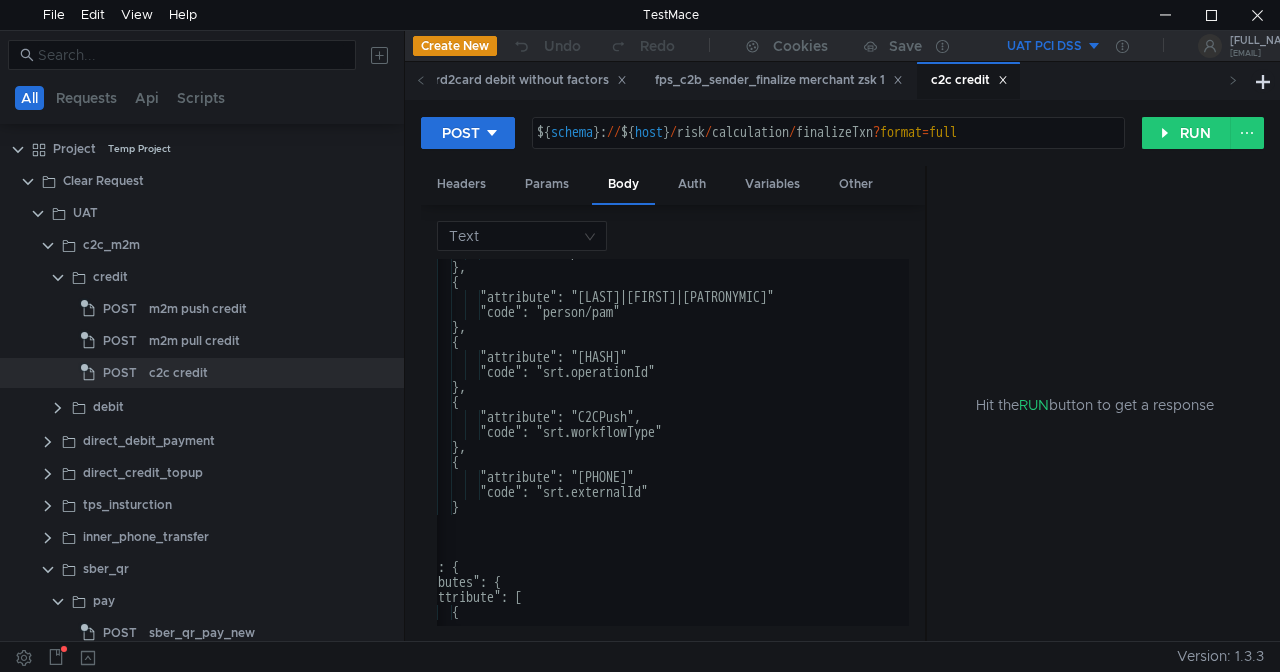 scroll, scrollTop: 2624, scrollLeft: 0, axis: vertical 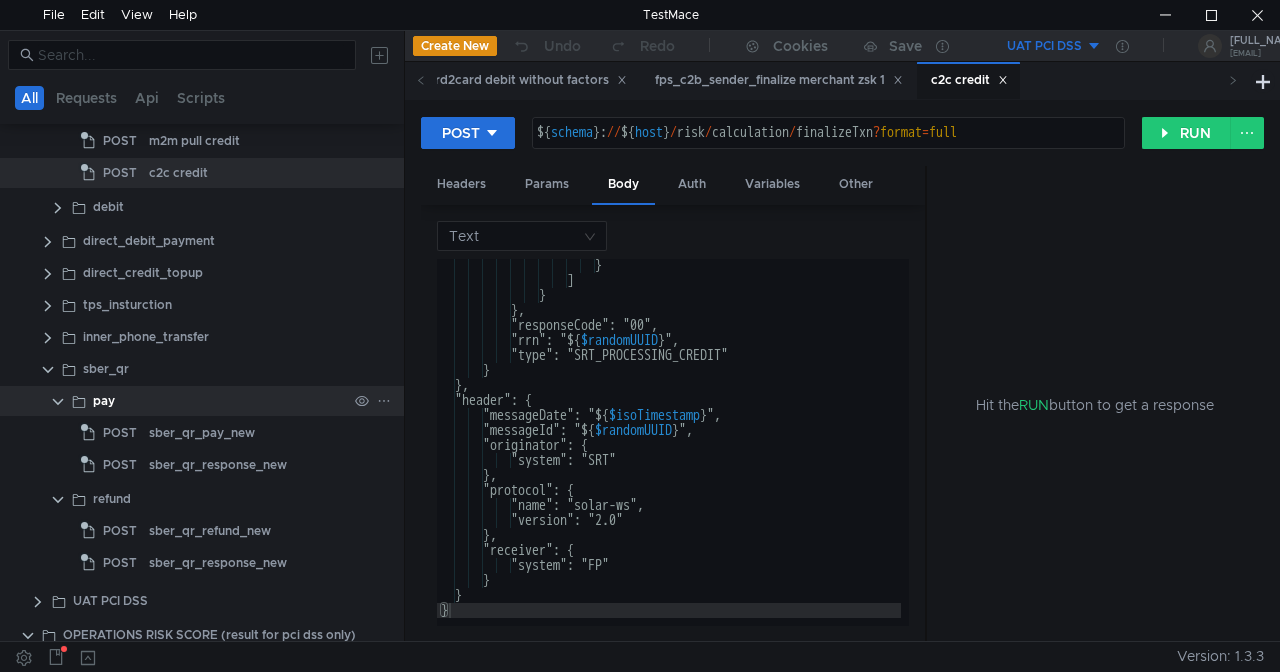 click 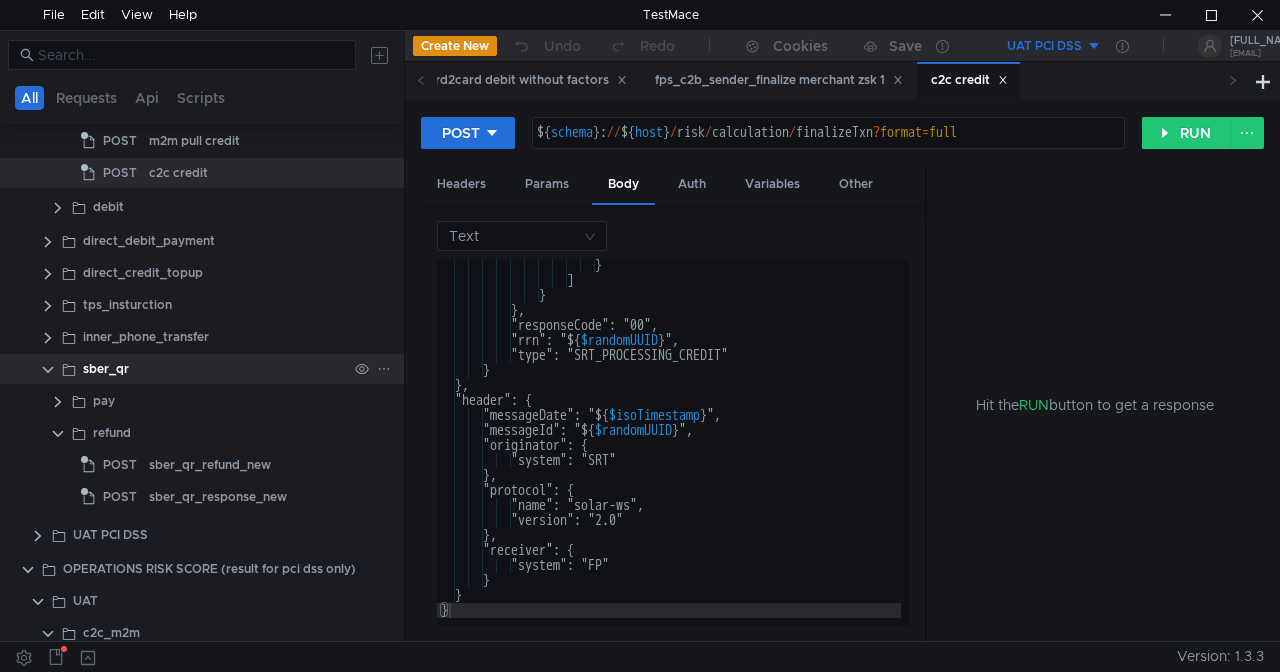 click 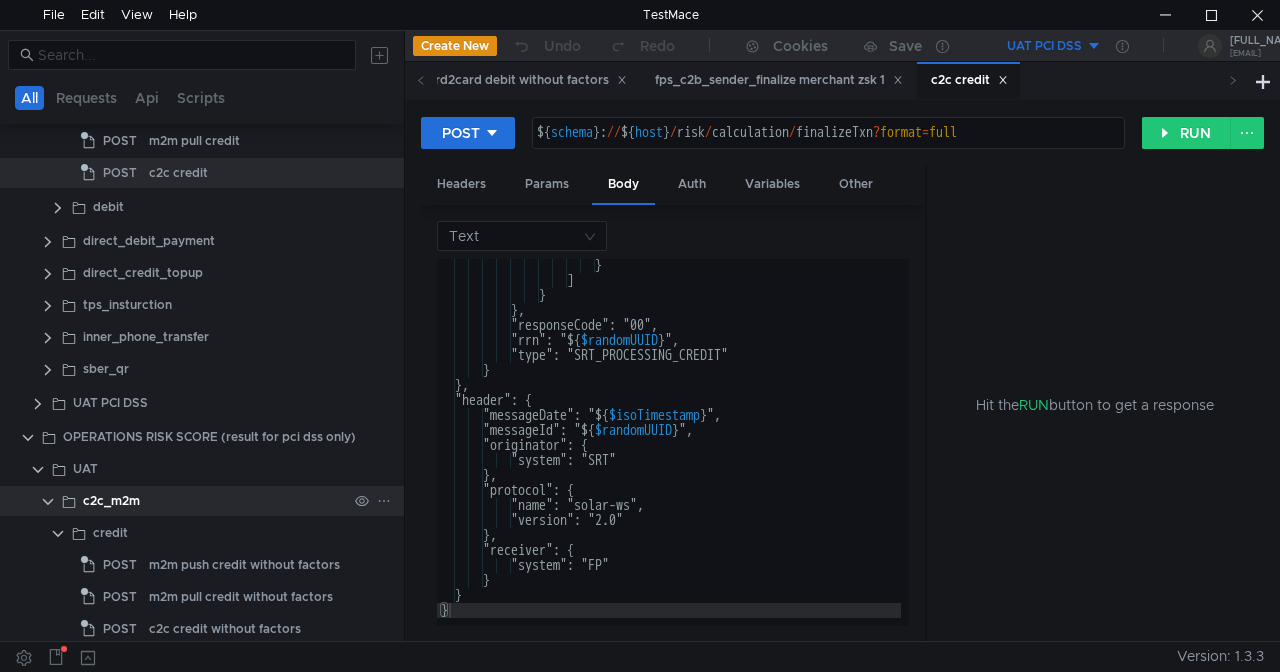 click 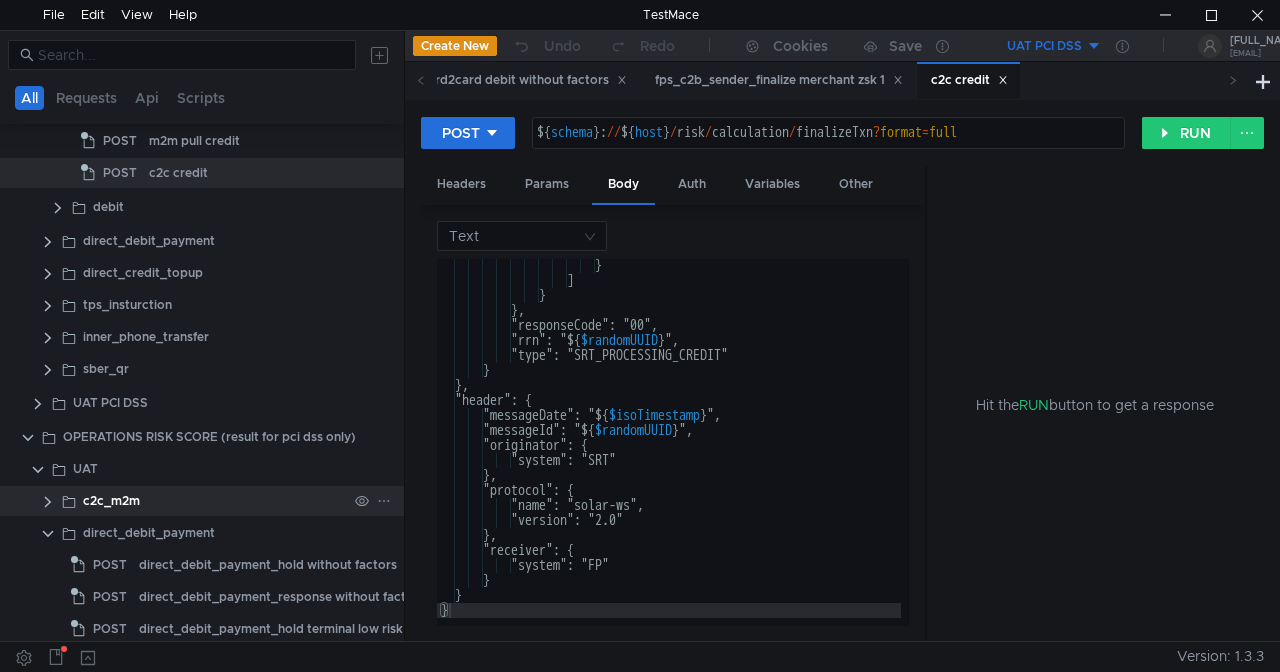 click 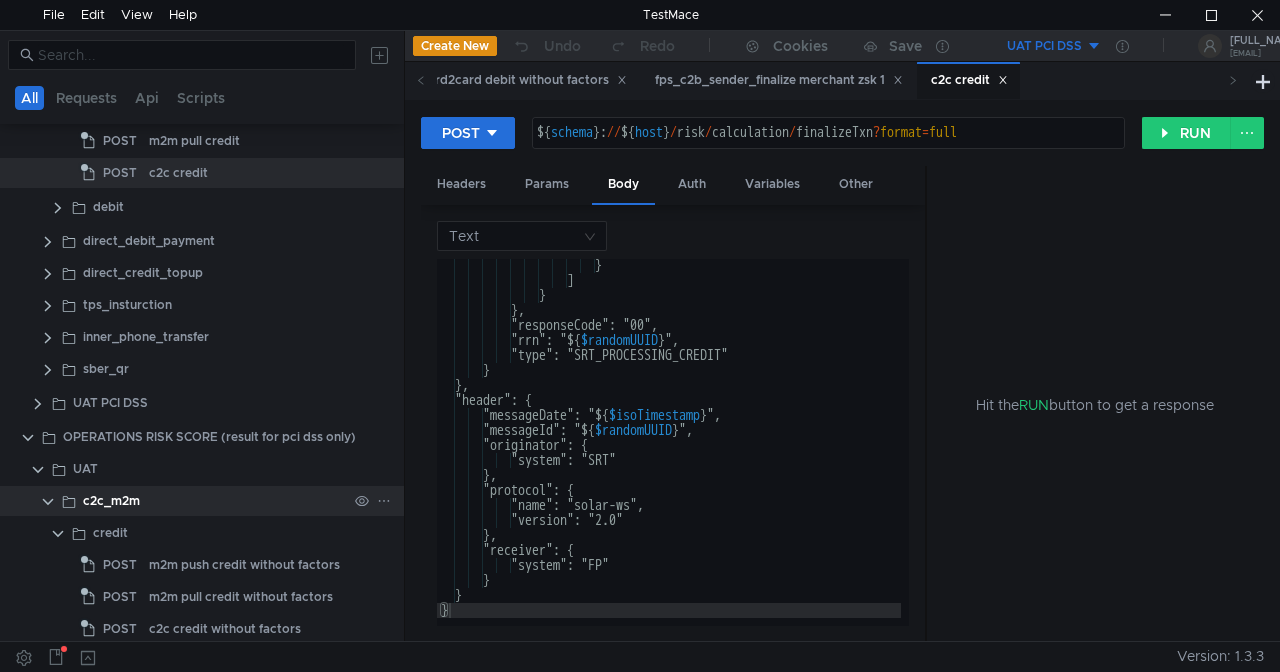 scroll, scrollTop: 300, scrollLeft: 0, axis: vertical 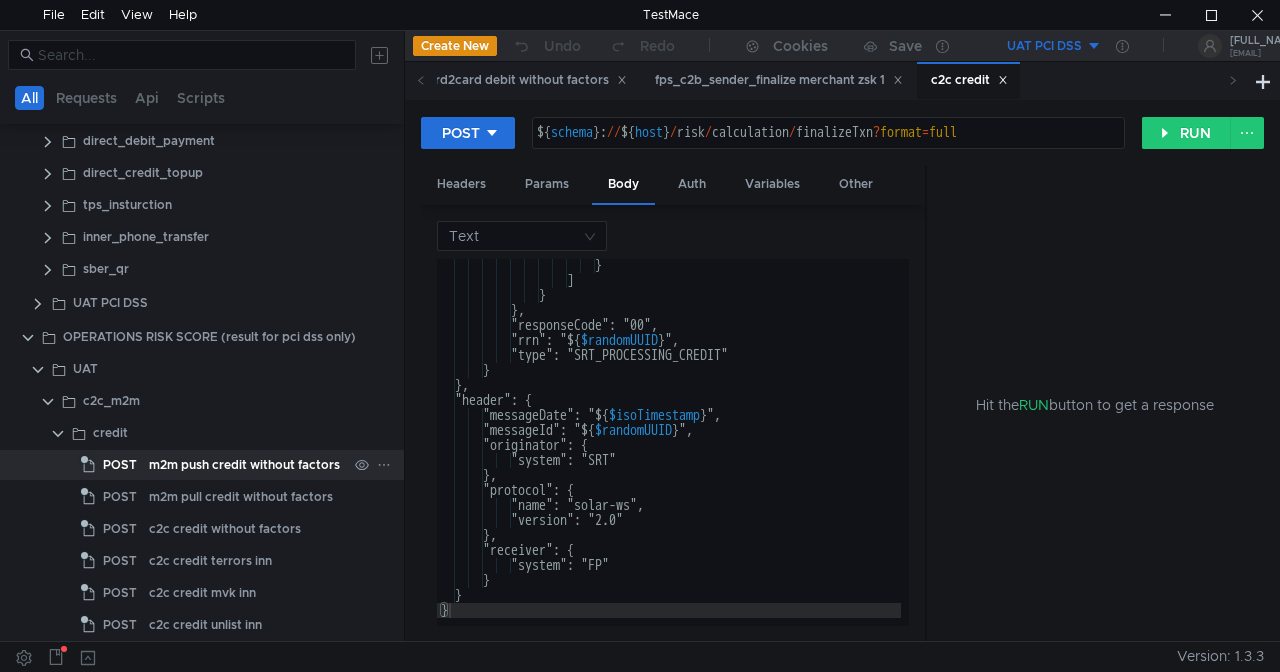 click on "m2m push credit without factors" 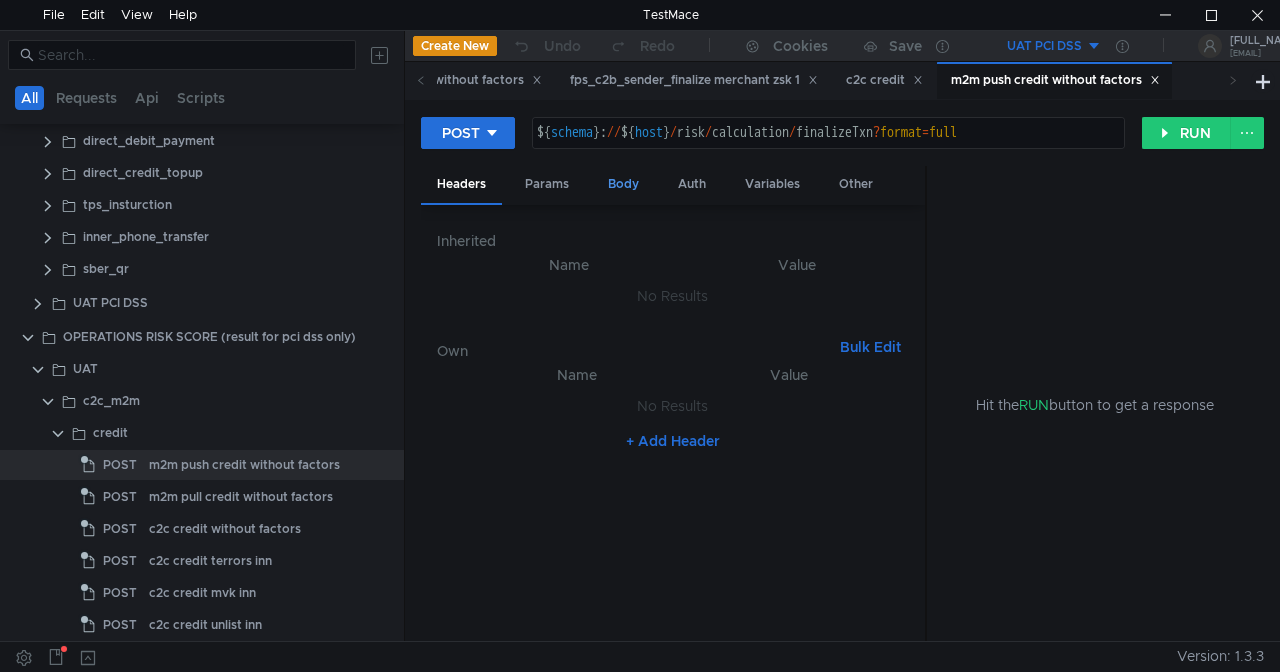click on "Body" at bounding box center [623, 184] 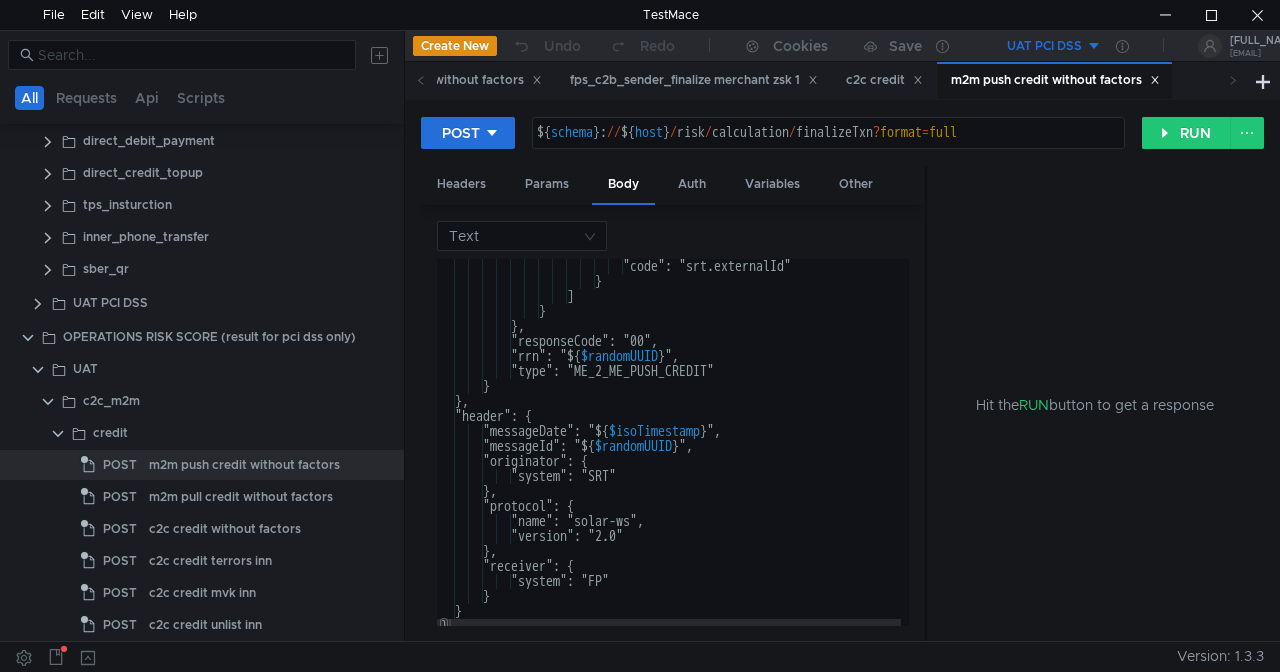scroll, scrollTop: 3526, scrollLeft: 0, axis: vertical 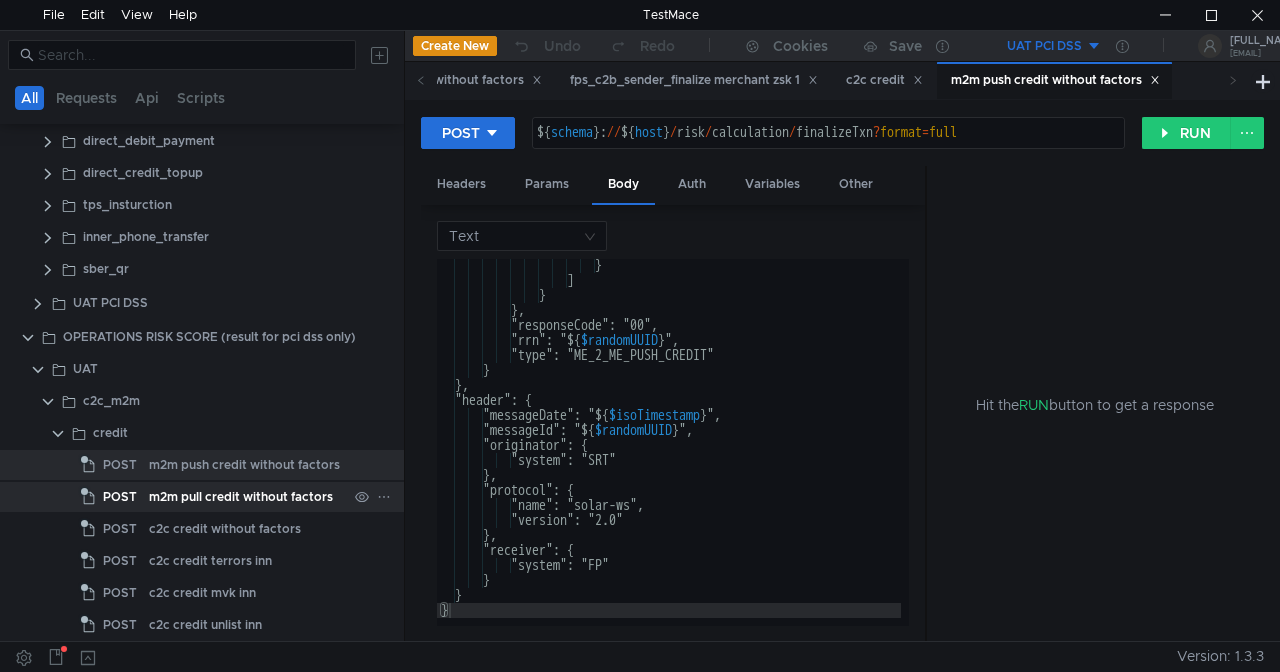 click on "m2m pull credit without factors" 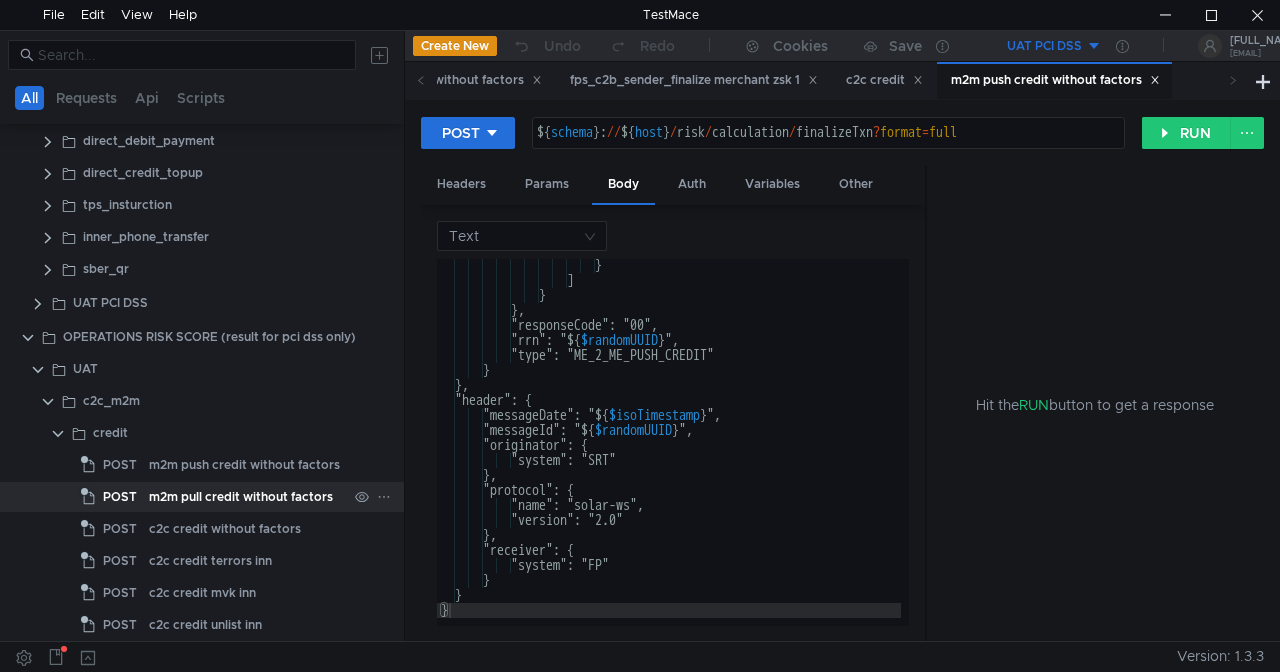 click on "m2m pull credit without factors" 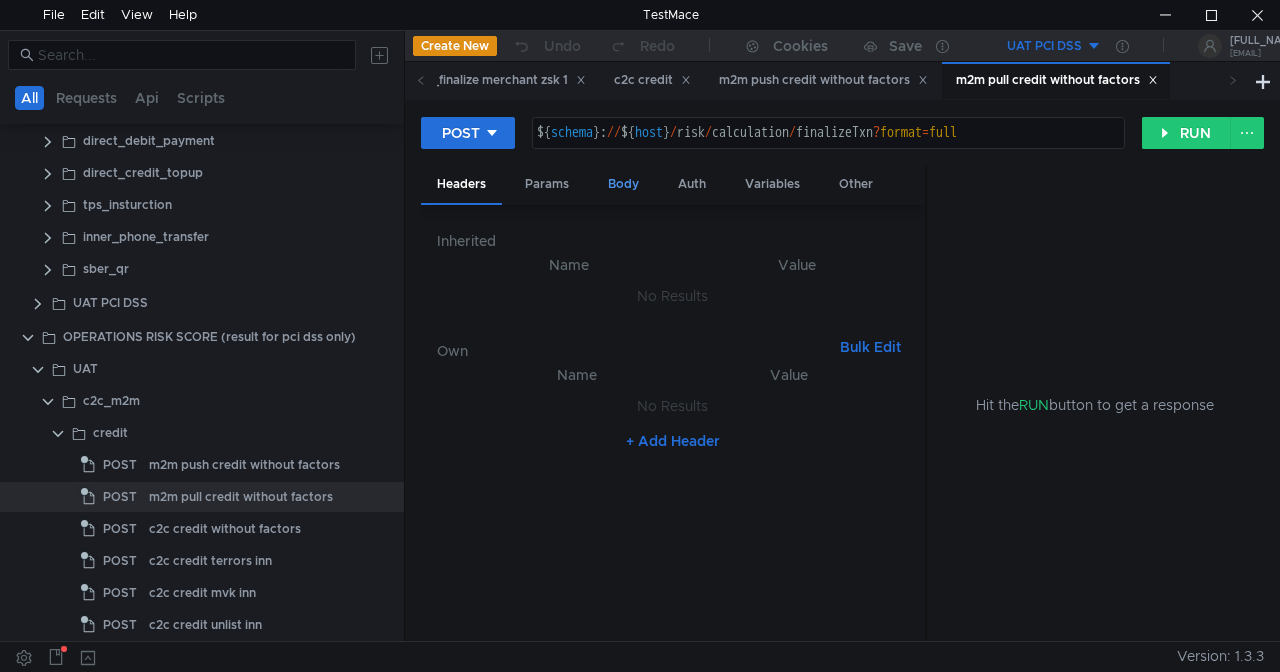 click on "Body" at bounding box center [623, 184] 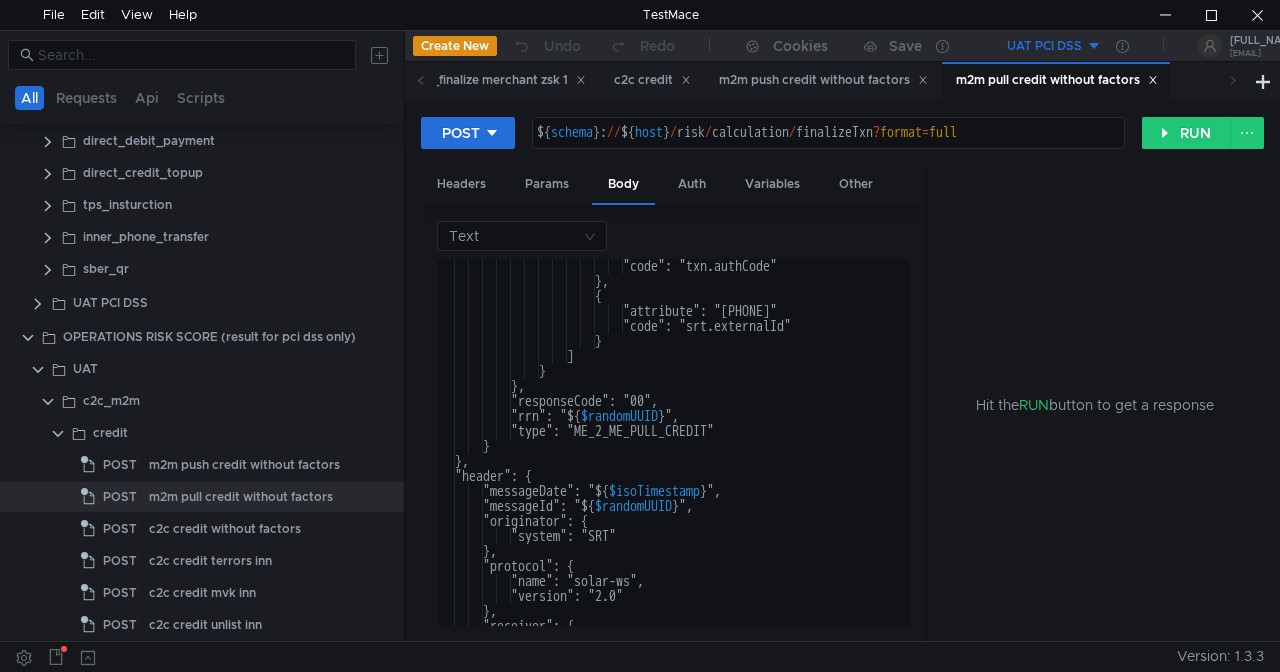 scroll, scrollTop: 3766, scrollLeft: 0, axis: vertical 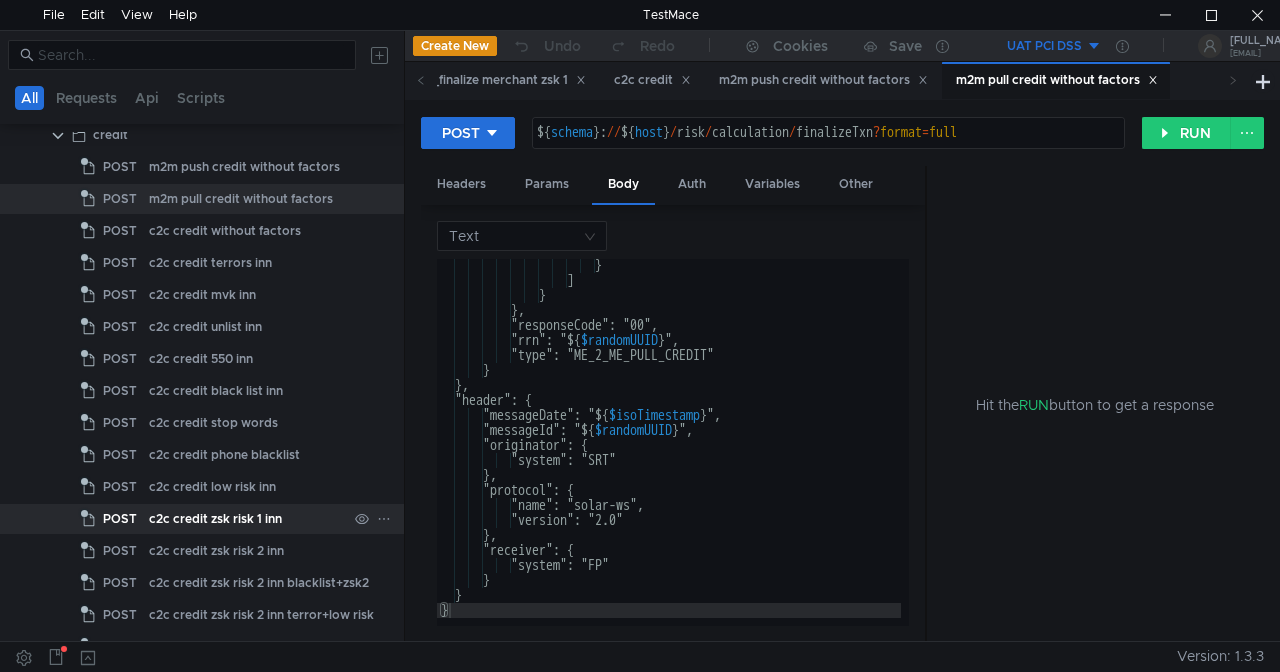 click on "c2c credit zsk risk 1 inn" 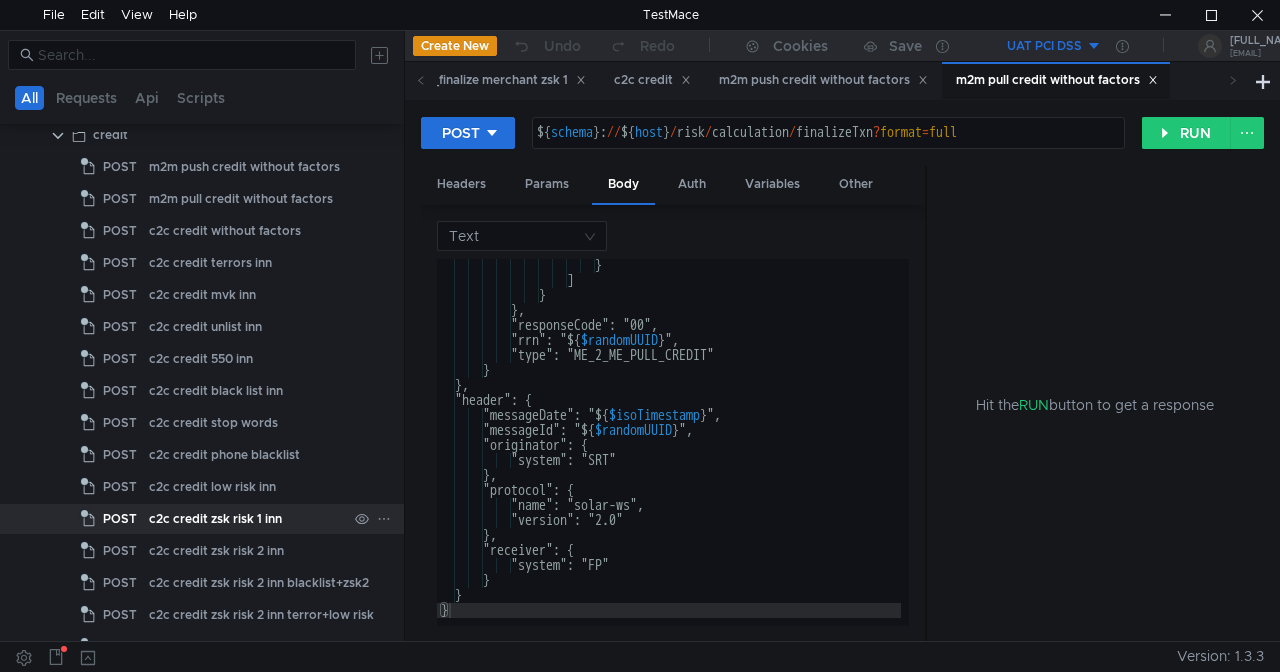 click on "c2c credit zsk risk 1 inn" 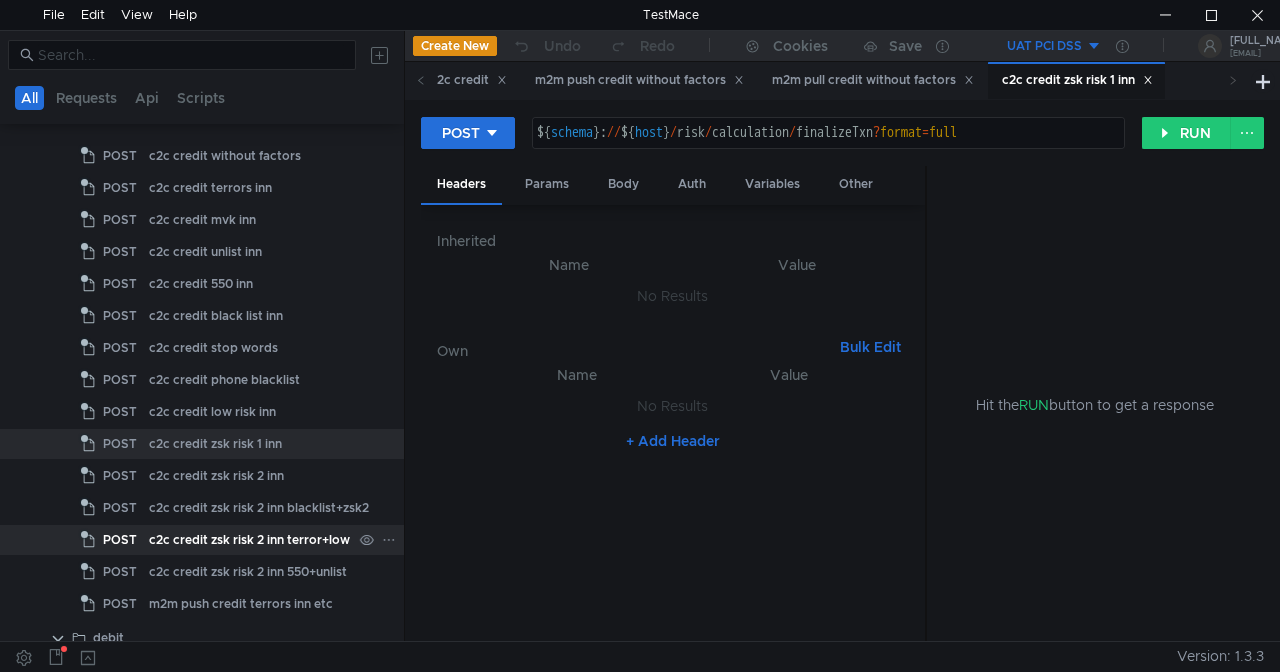 scroll, scrollTop: 700, scrollLeft: 0, axis: vertical 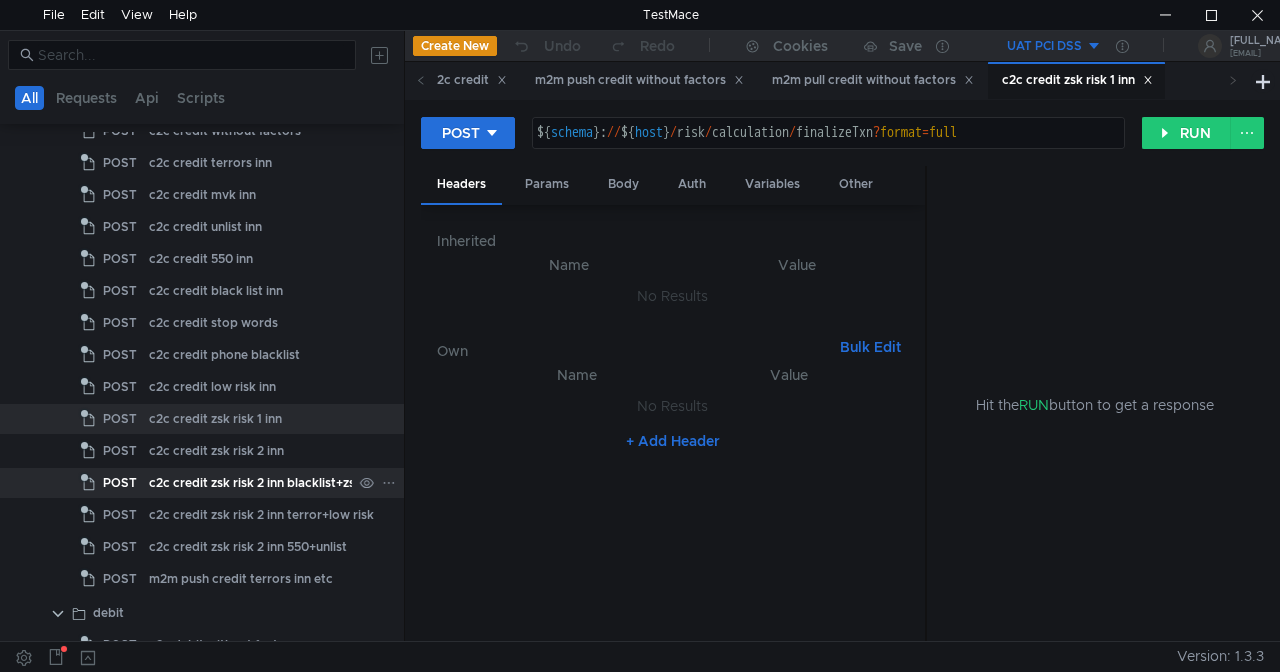 click on "c2c credit zsk risk 2 inn blacklist+zsk2" 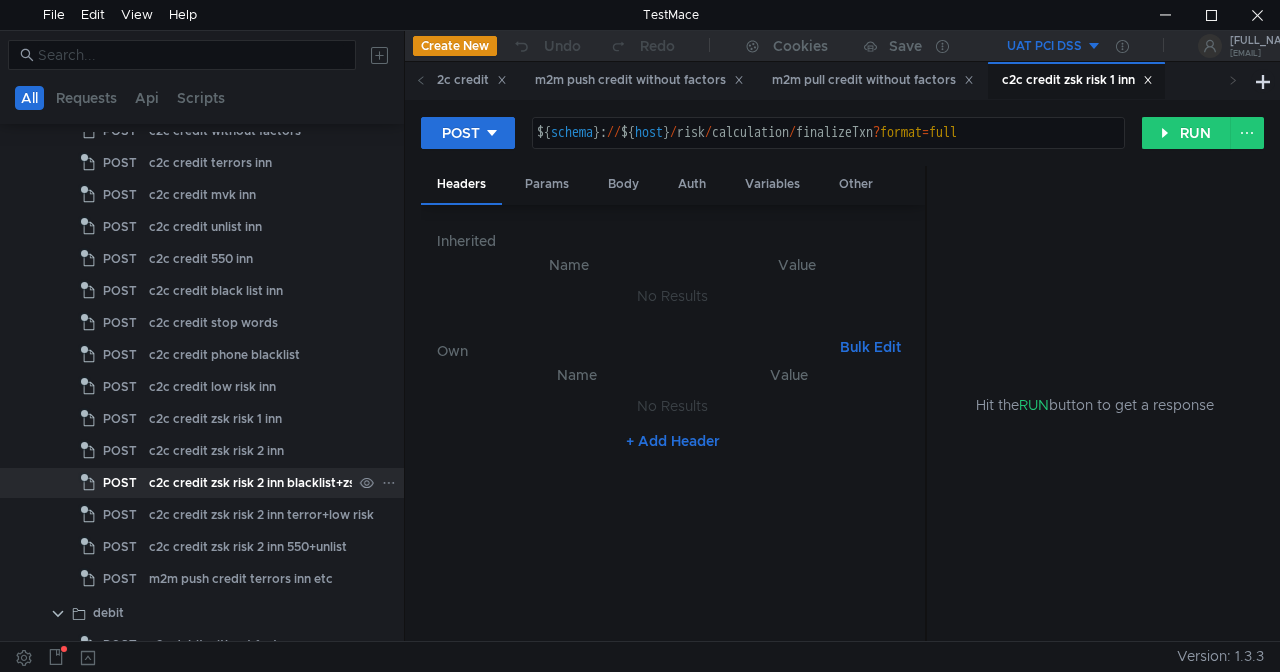 click on "c2c credit zsk risk 2 inn blacklist+zsk2" 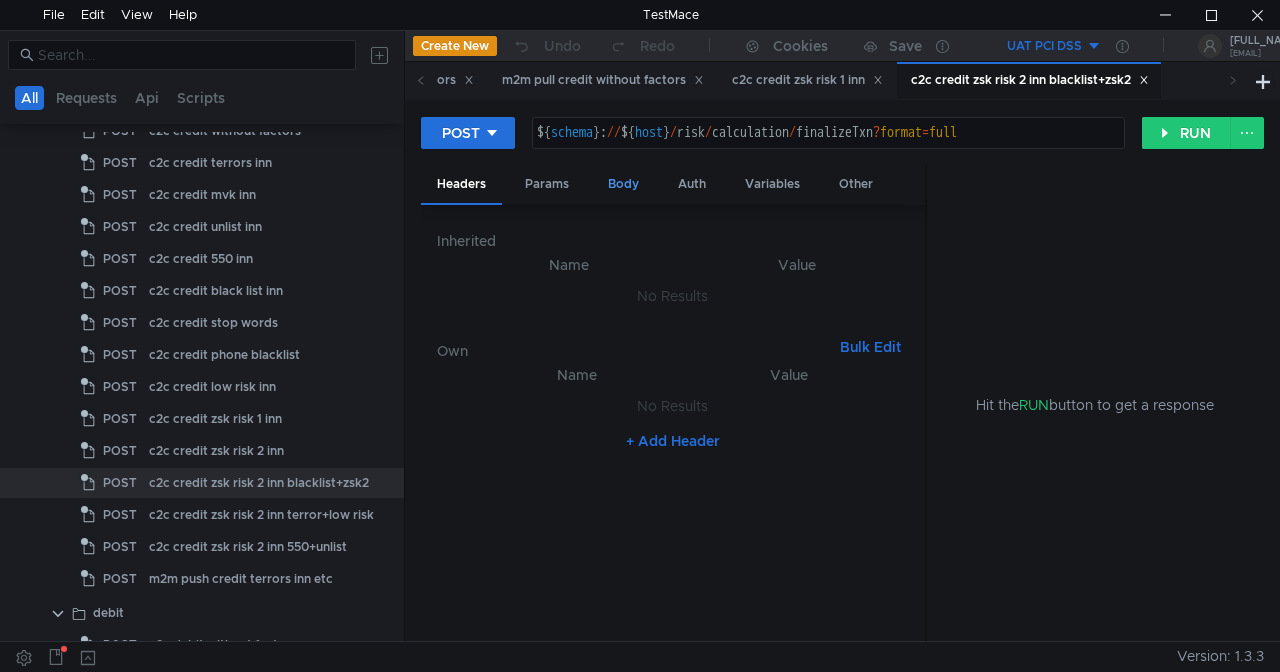 click on "Body" at bounding box center (623, 184) 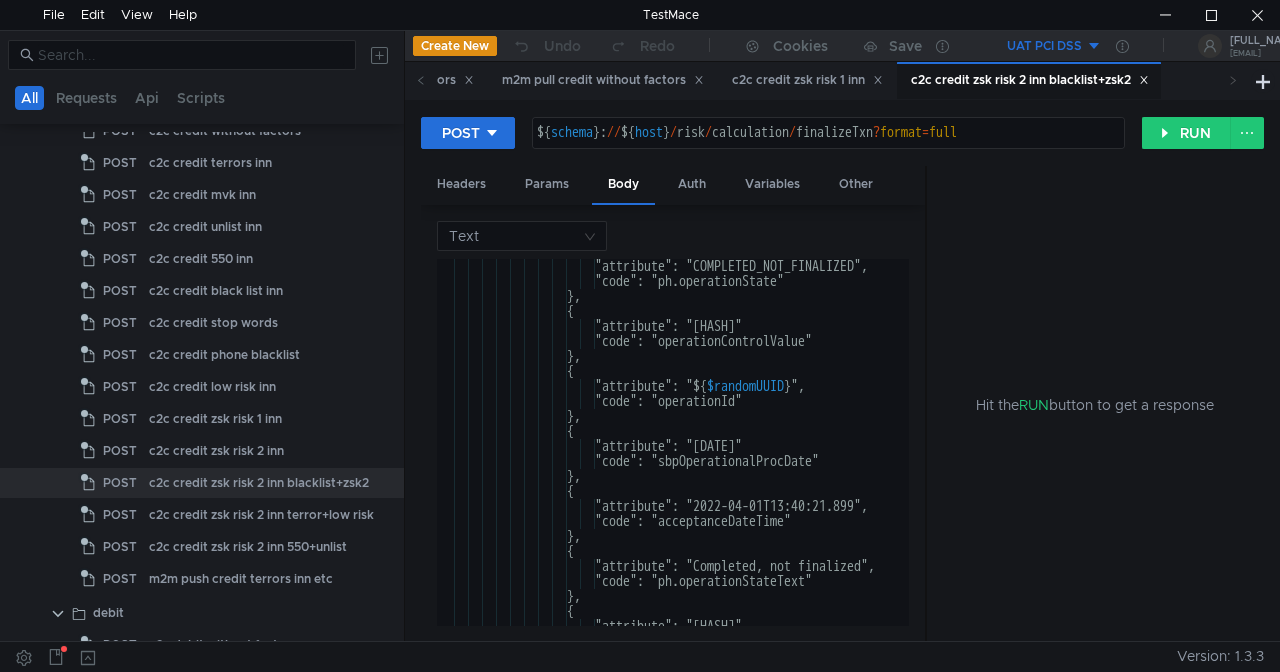 scroll, scrollTop: 540, scrollLeft: 0, axis: vertical 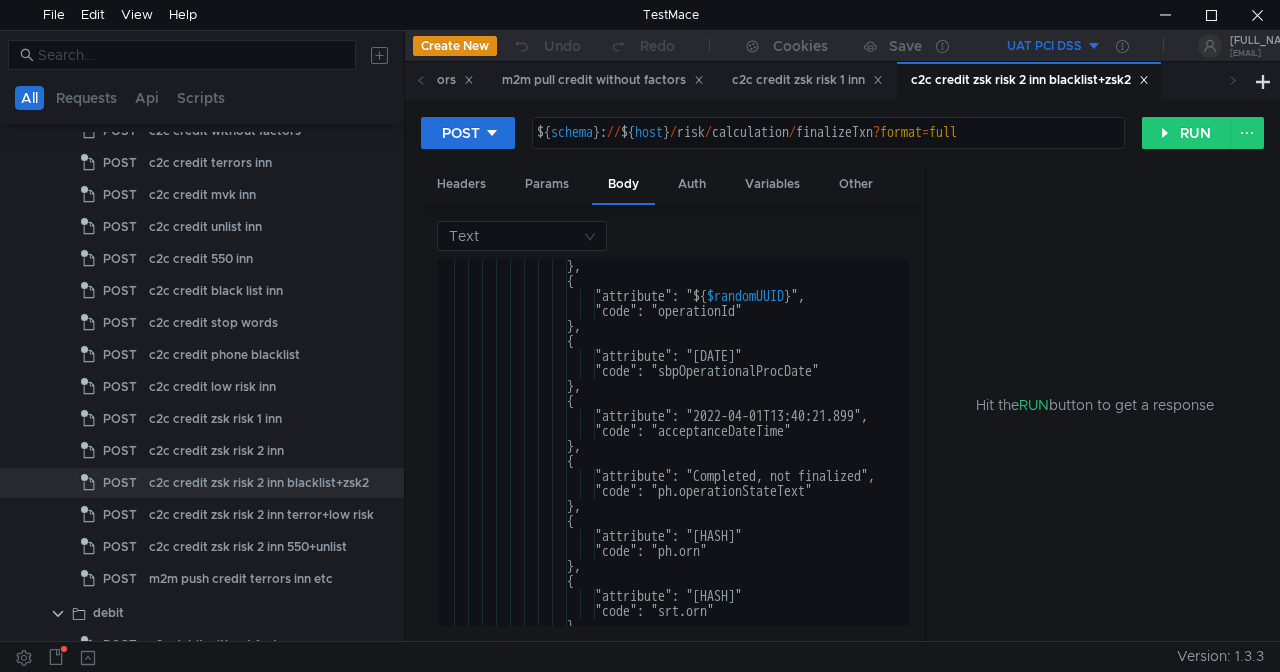 drag, startPoint x: 926, startPoint y: 427, endPoint x: 1026, endPoint y: 425, distance: 100.02 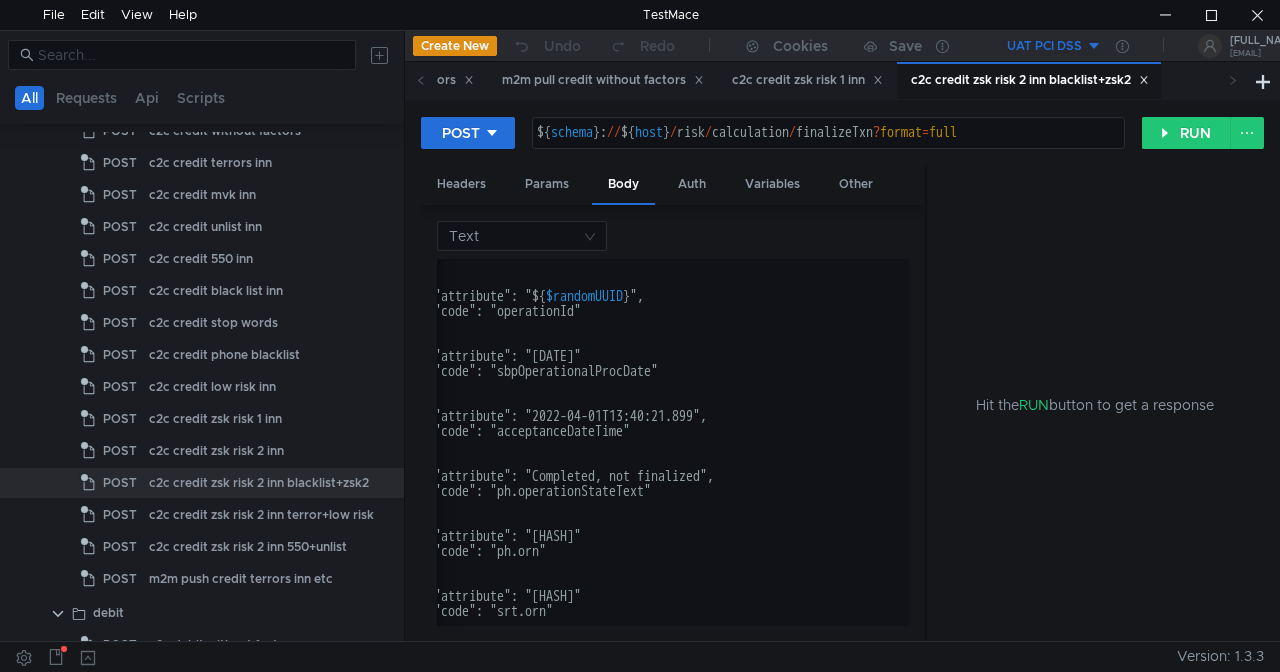 scroll, scrollTop: 0, scrollLeft: 156, axis: horizontal 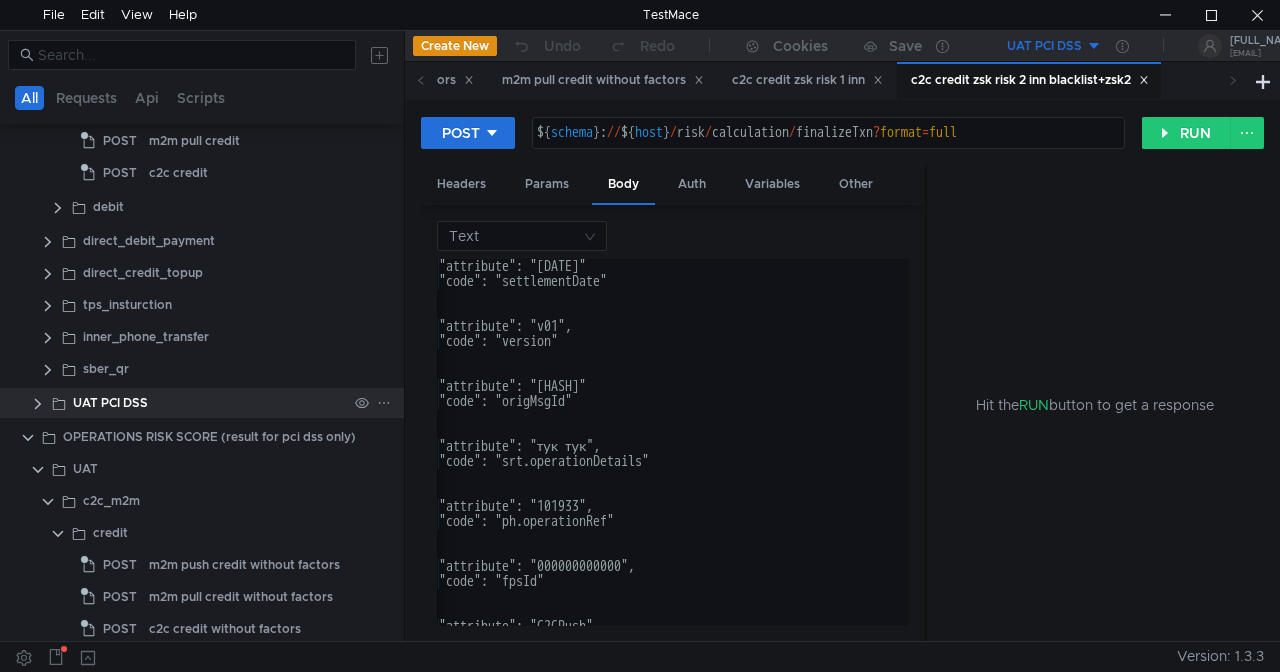click 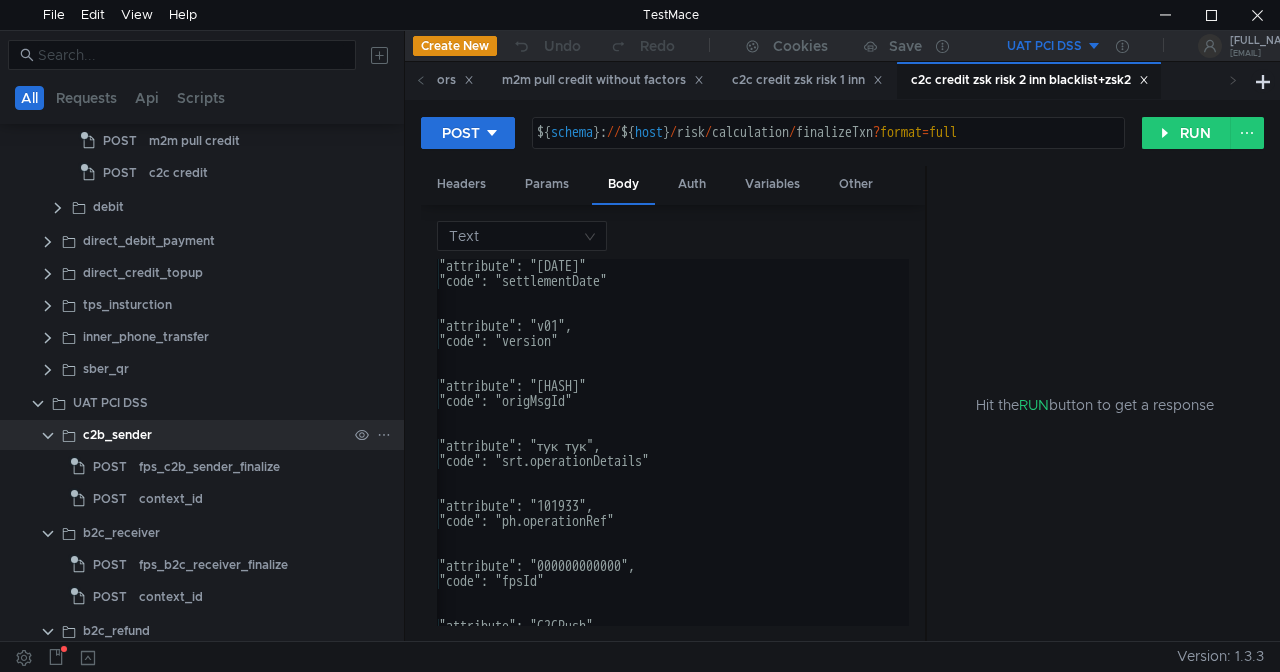 click 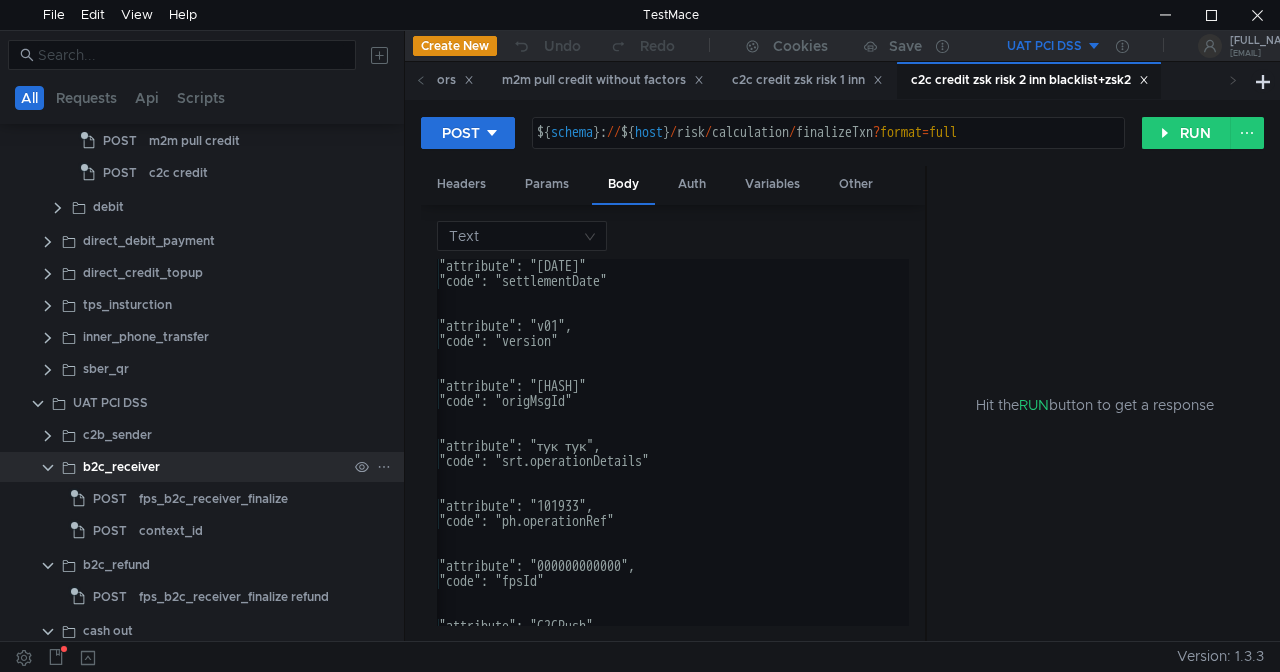 click 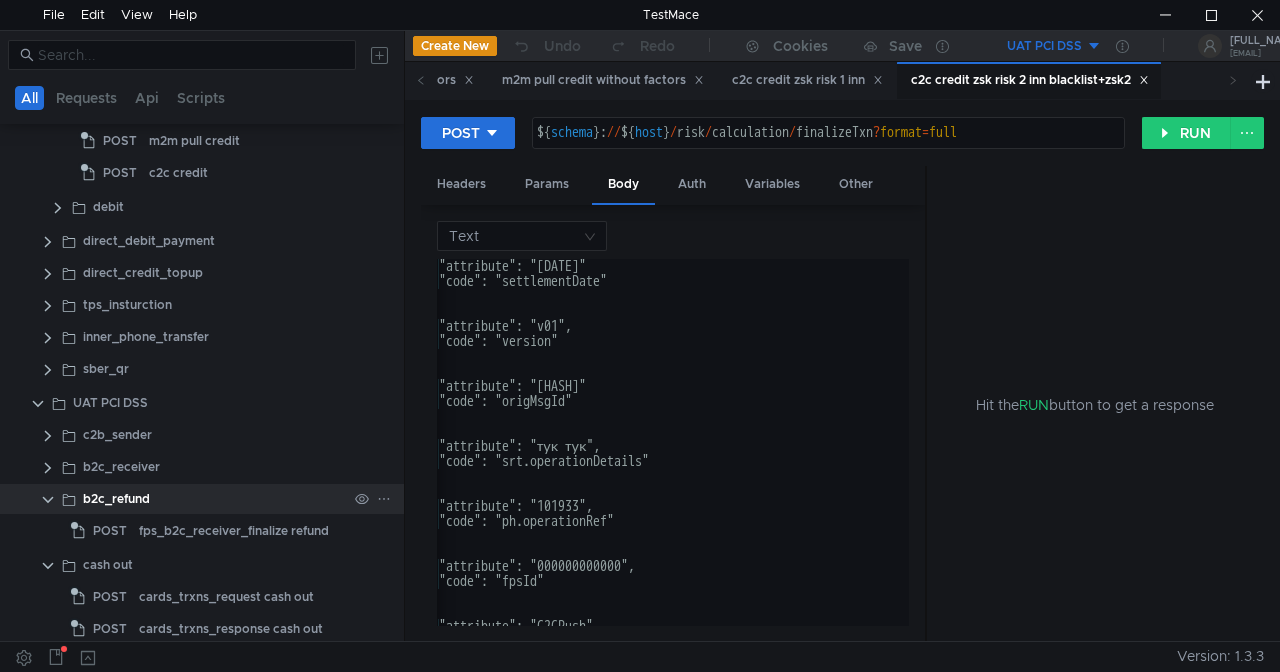 click 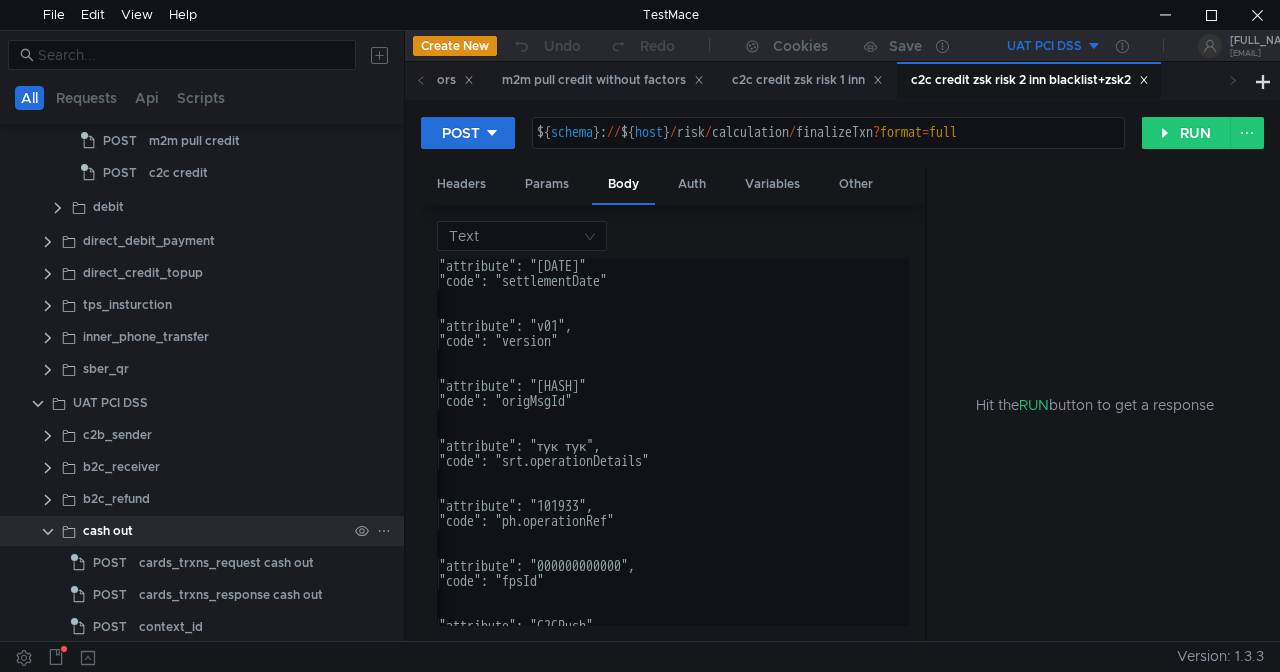 click 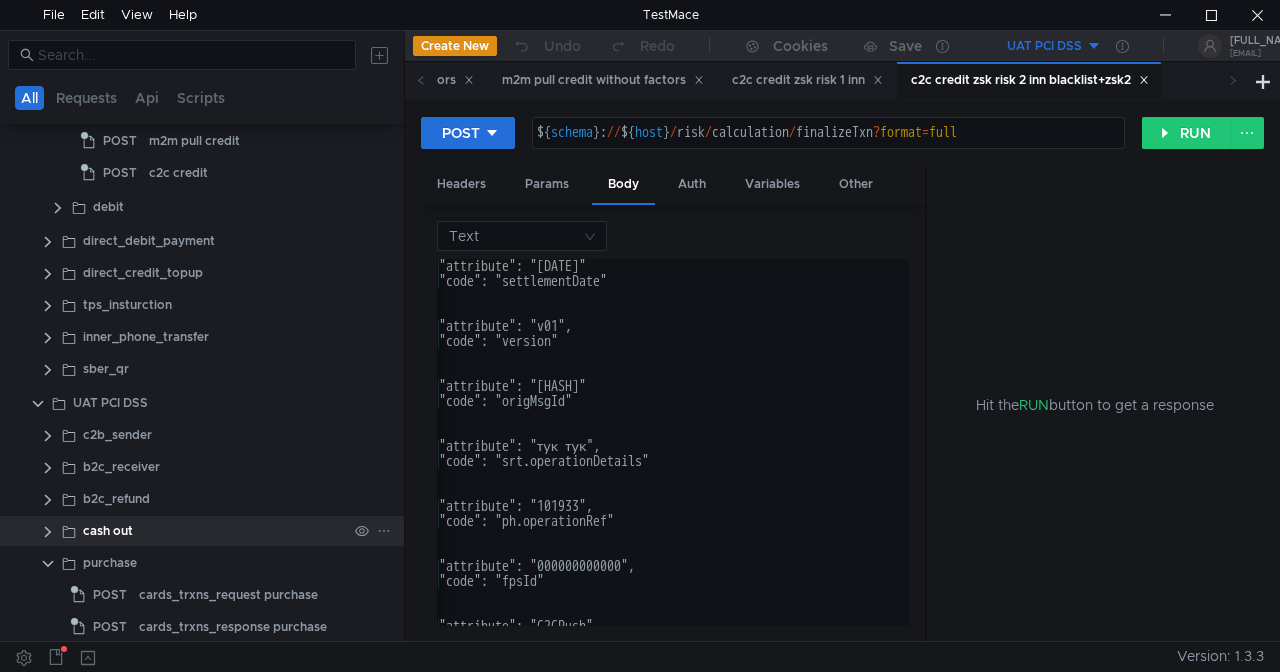 scroll, scrollTop: 300, scrollLeft: 0, axis: vertical 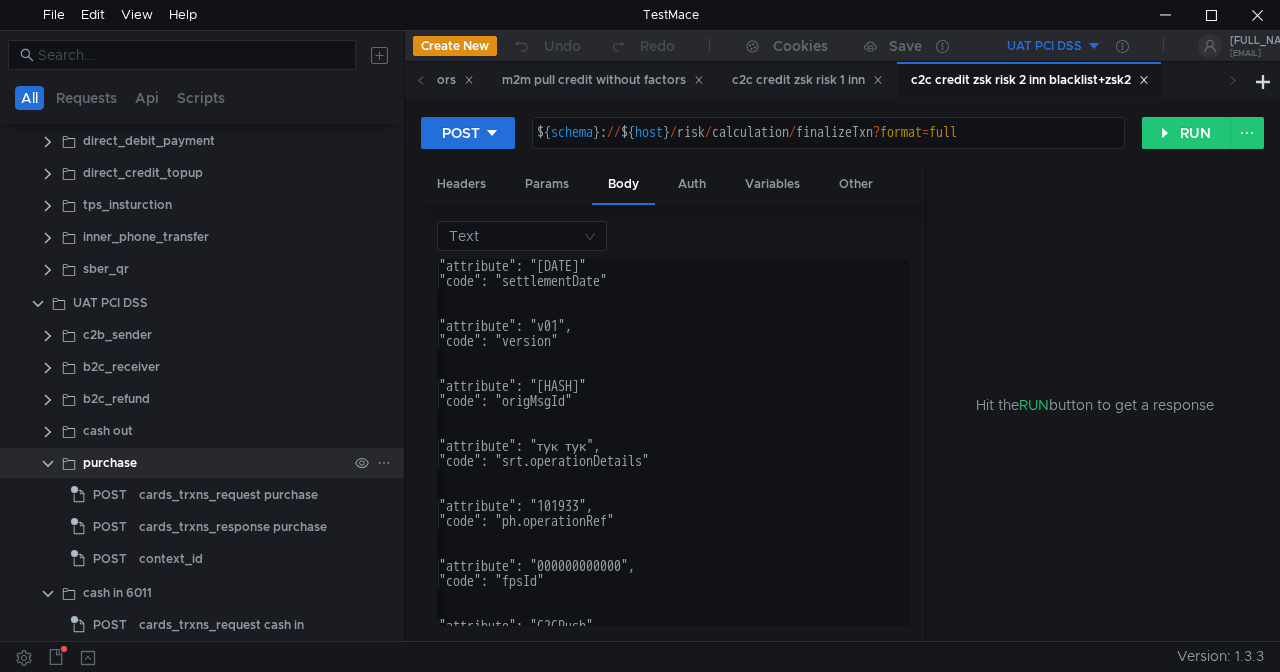 click 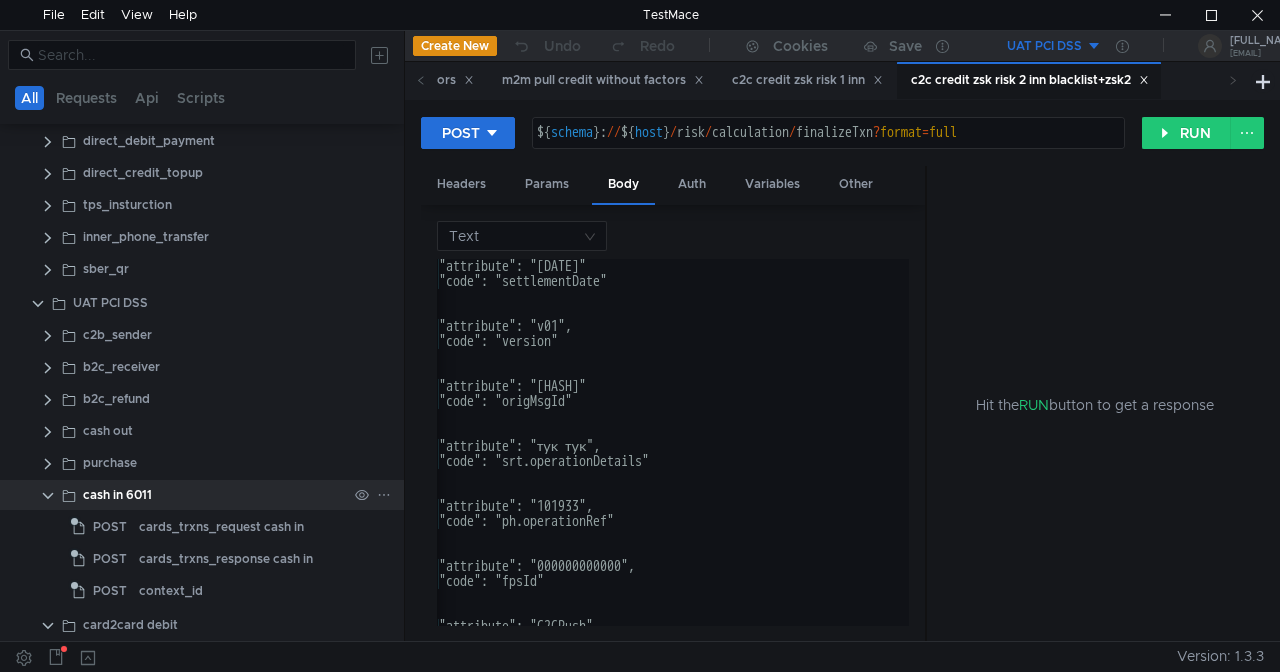 click 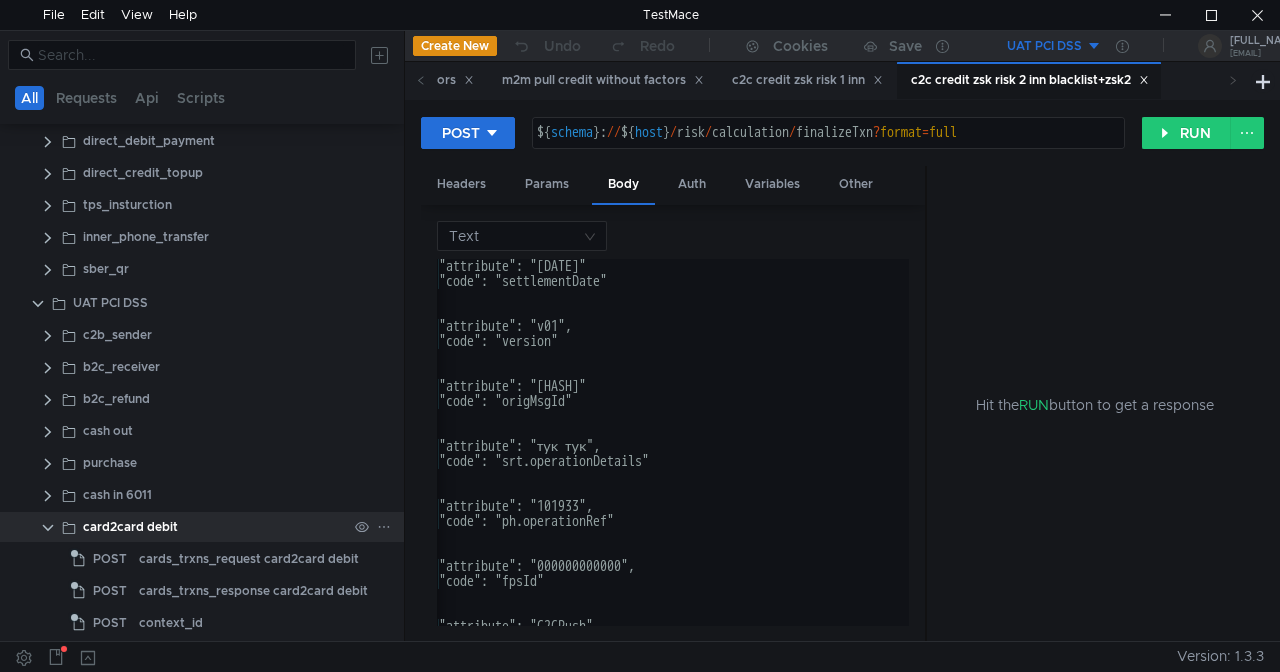 click 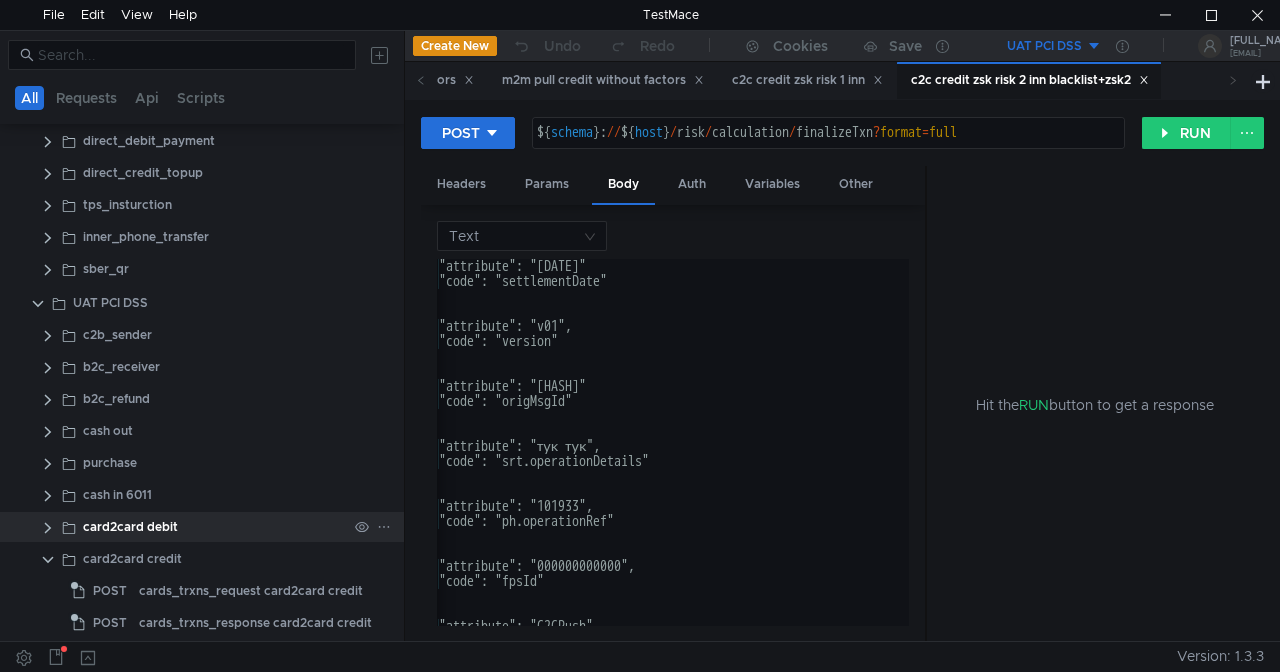 scroll, scrollTop: 400, scrollLeft: 0, axis: vertical 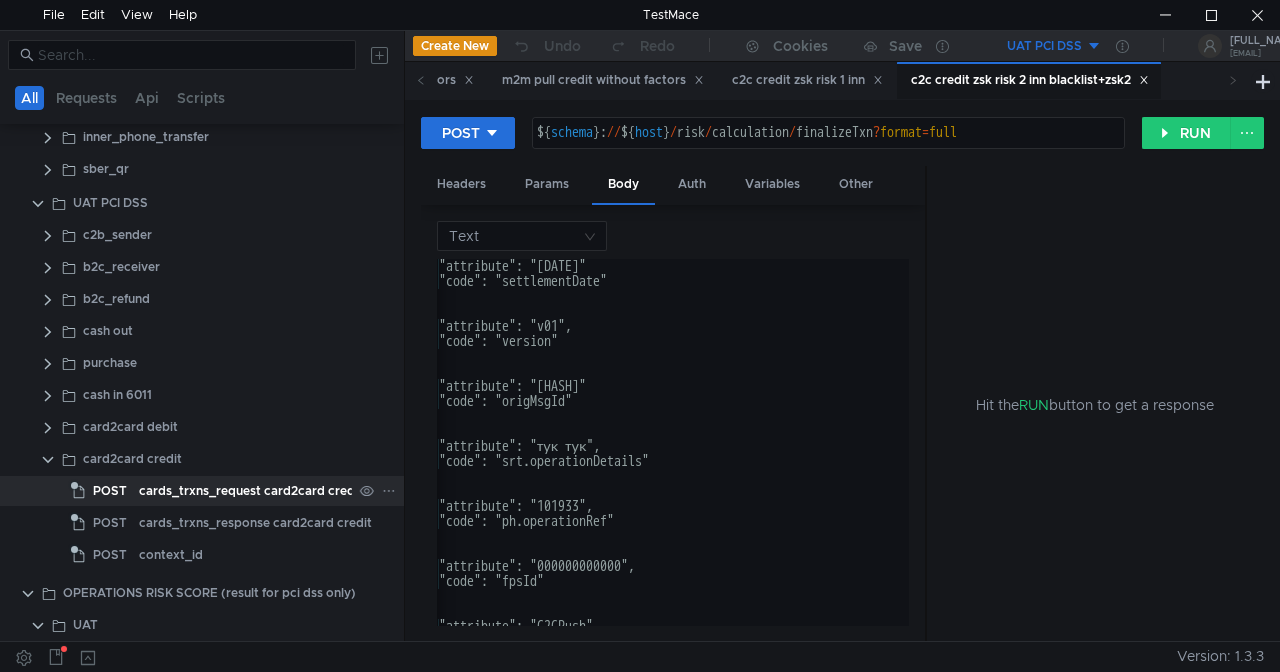 click on "cards_trxns_request card2card credit" 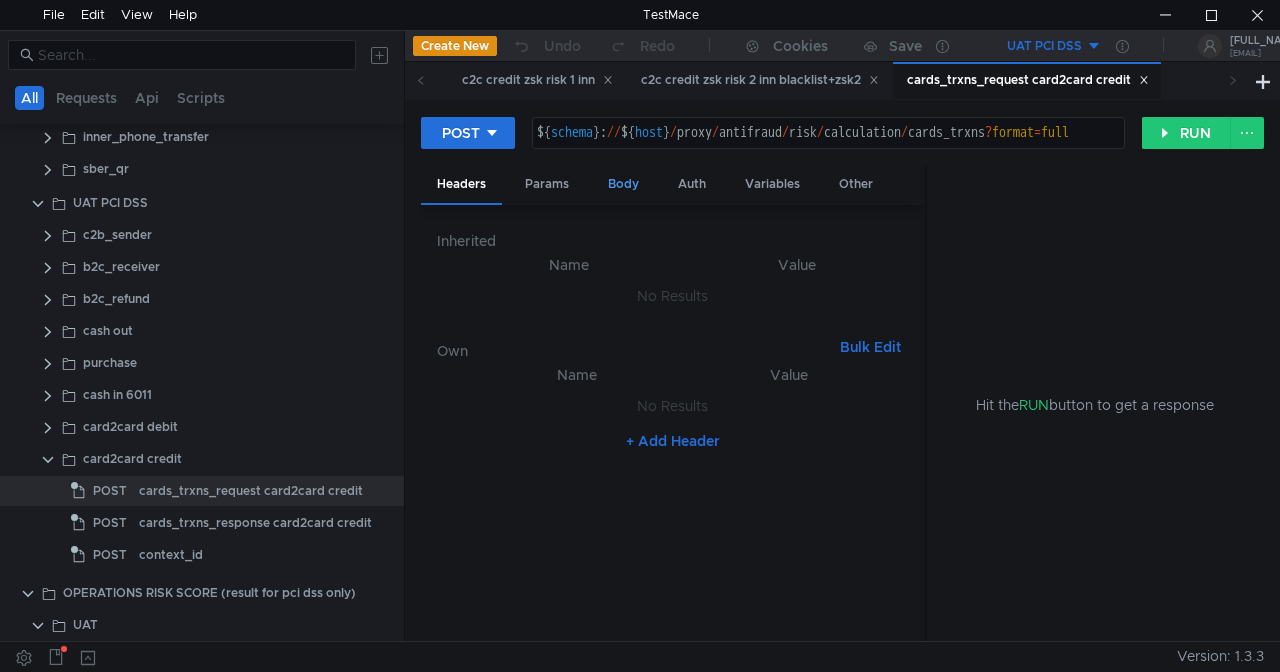 click on "Body" at bounding box center (623, 184) 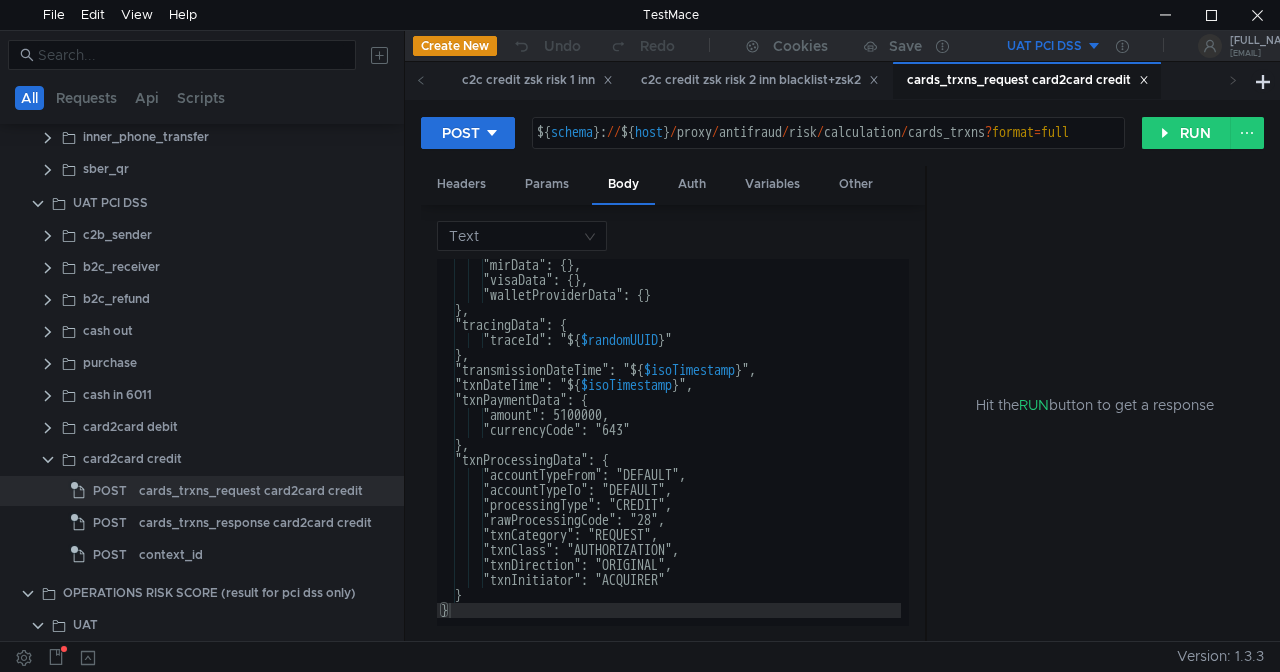 scroll, scrollTop: 1396, scrollLeft: 0, axis: vertical 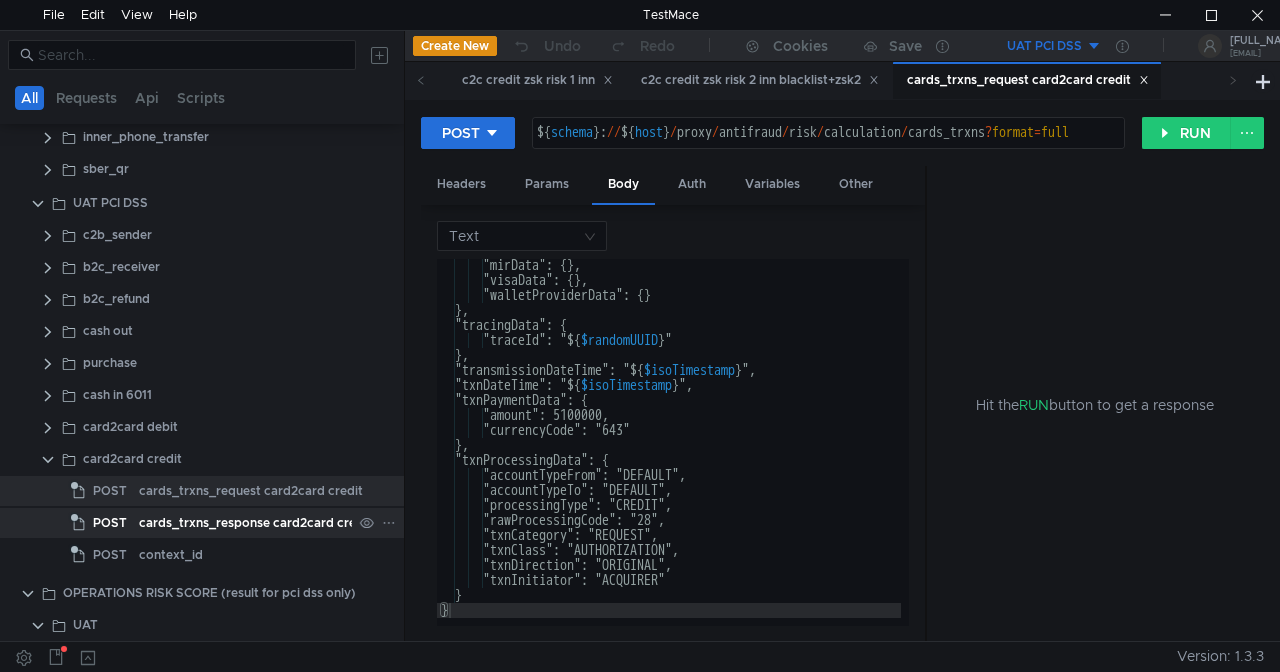 click on "cards_trxns_response card2card credit" 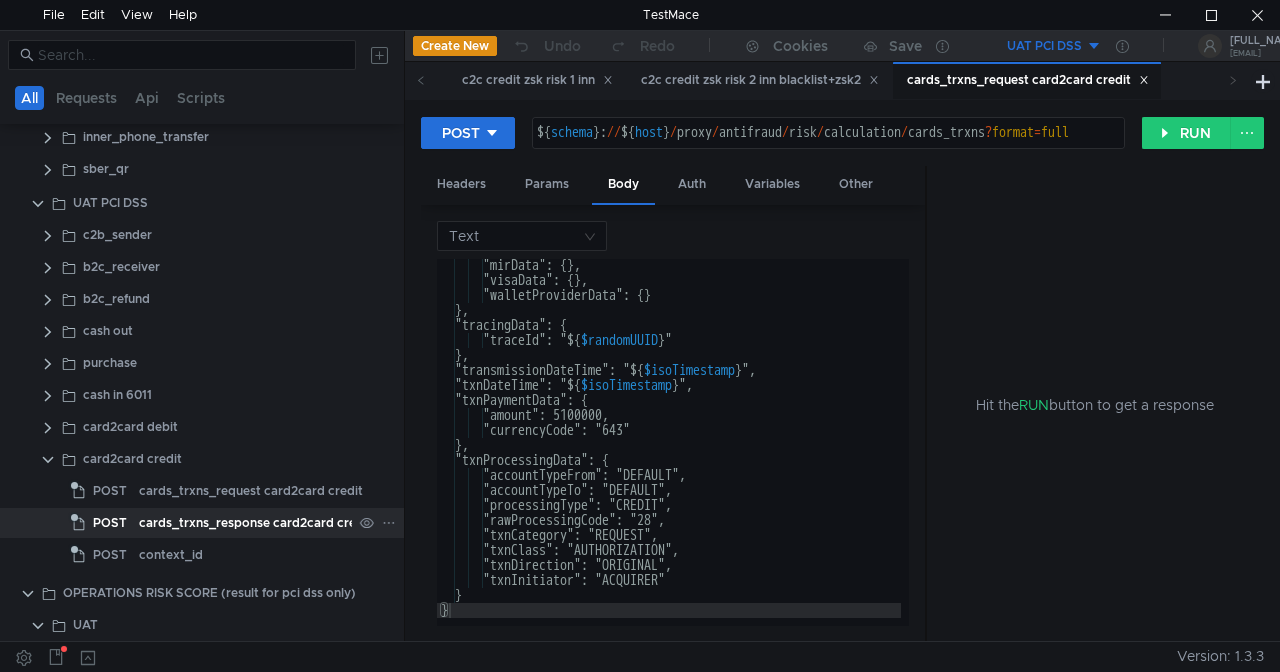 click on "cards_trxns_response card2card credit" 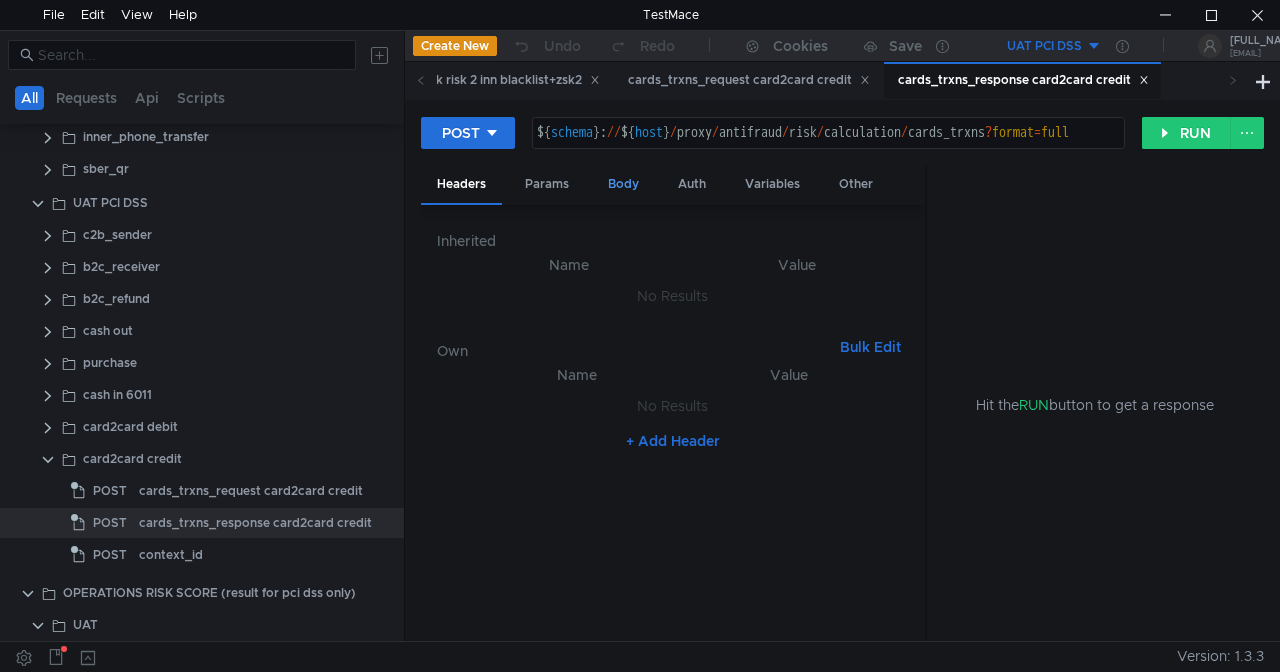 click on "Body" at bounding box center [623, 184] 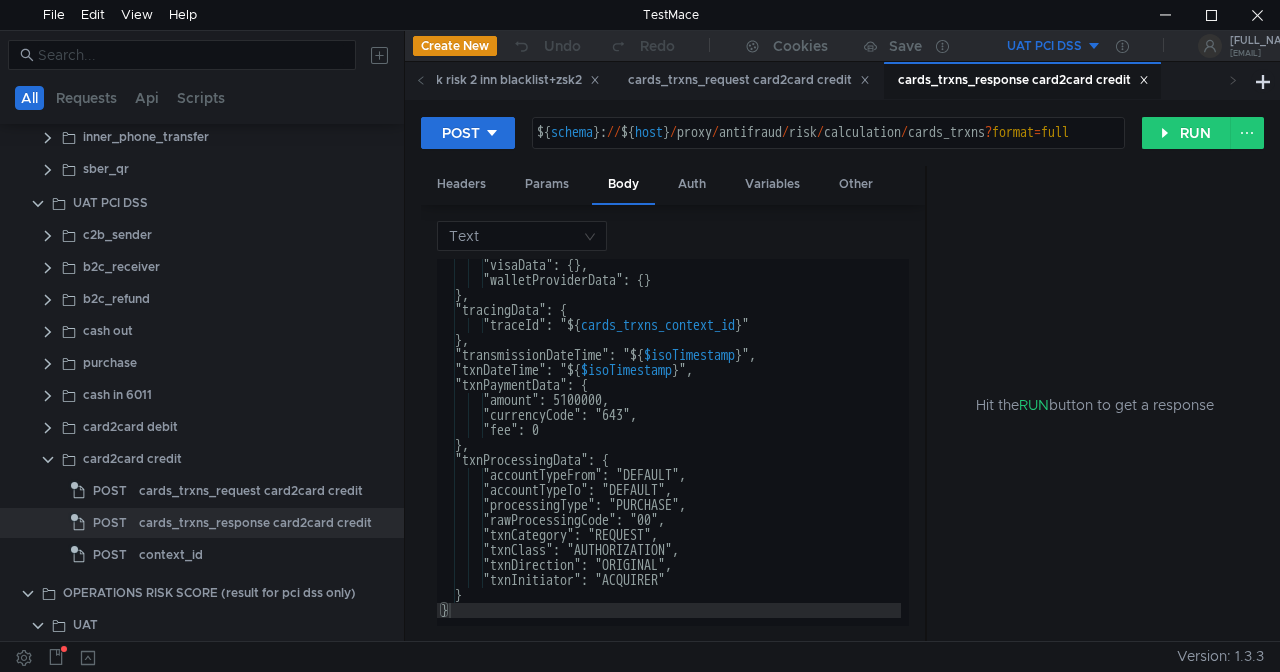 scroll, scrollTop: 1560, scrollLeft: 0, axis: vertical 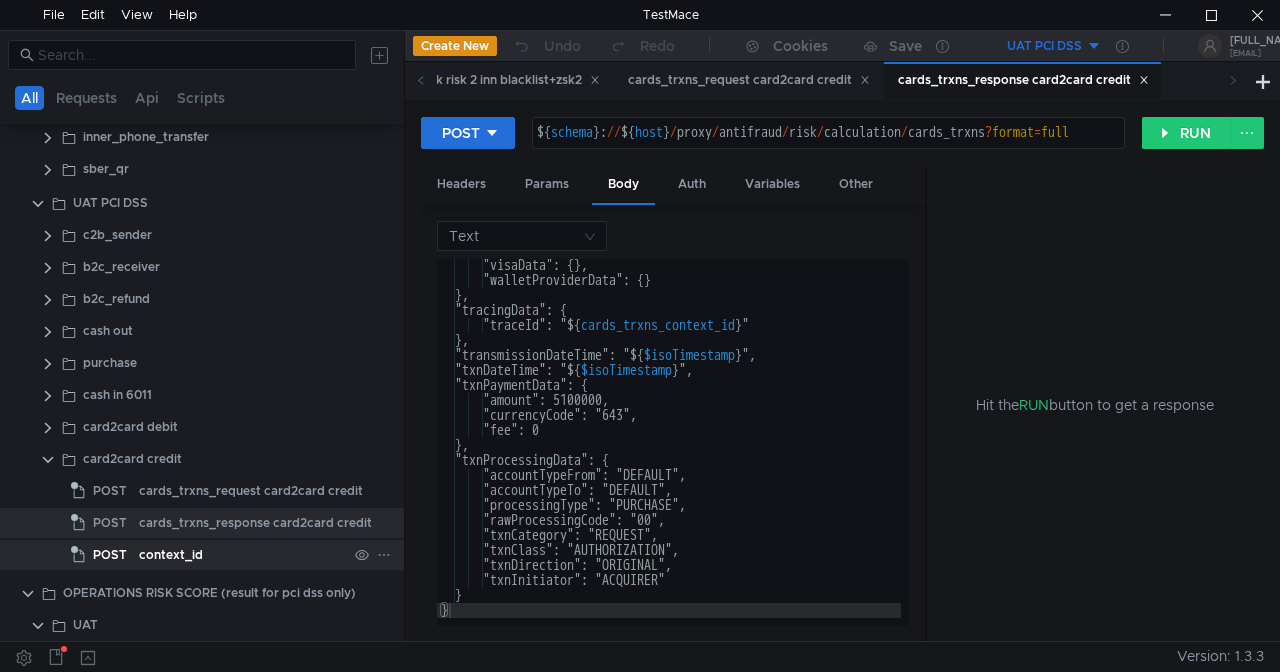 click on "context_id" 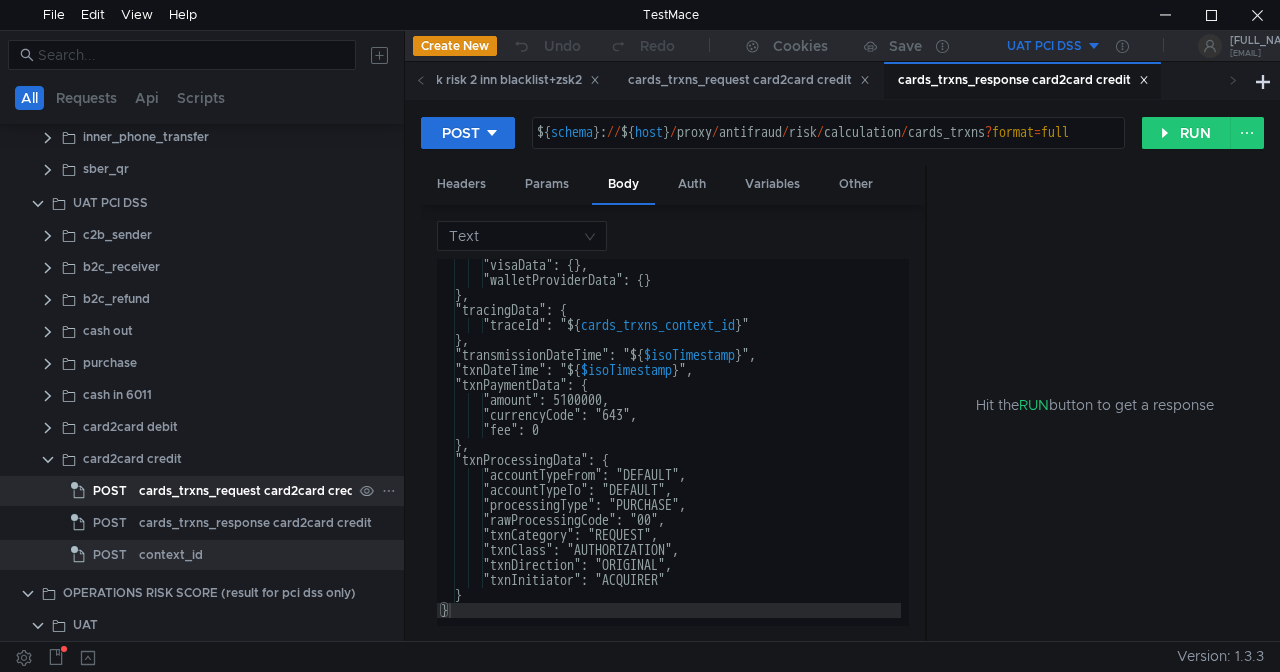 click on "cards_trxns_request card2card credit" 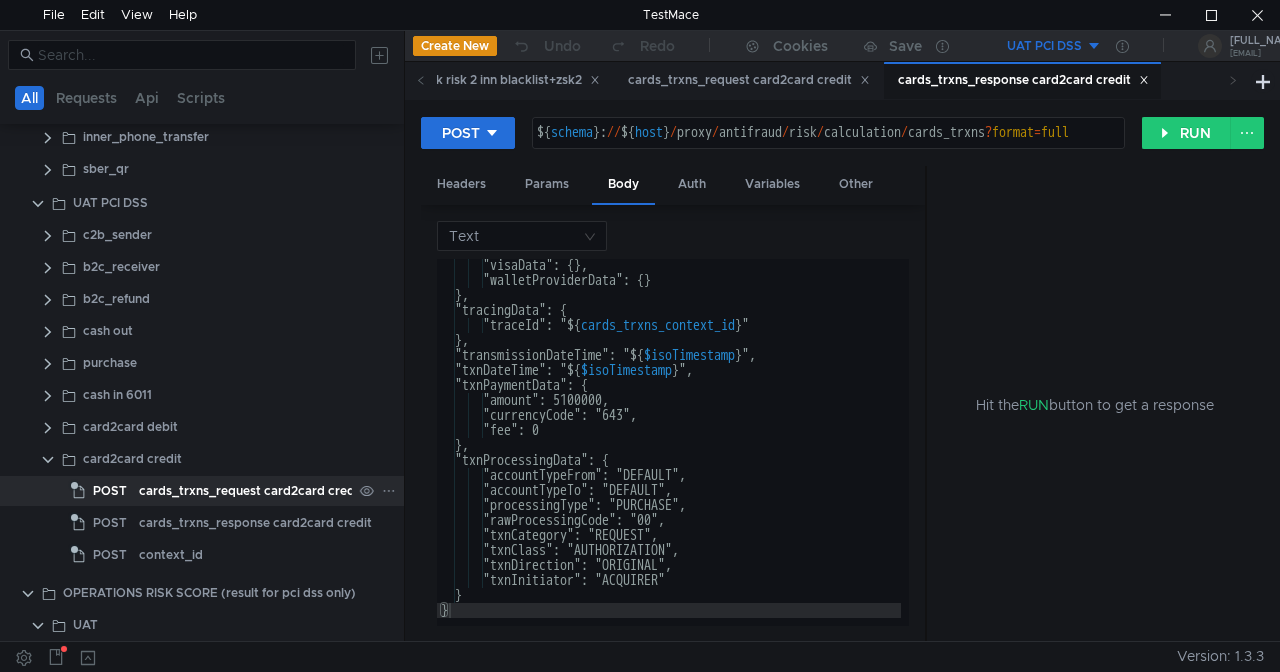 click on "cards_trxns_request card2card credit" 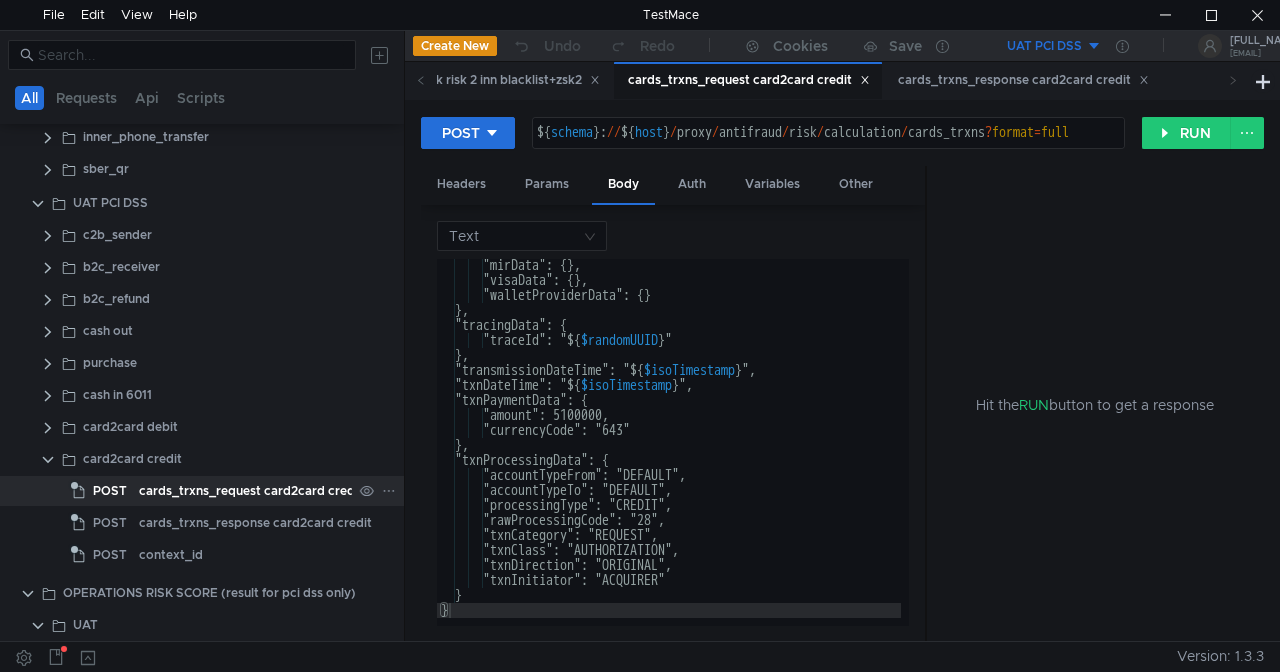 scroll, scrollTop: 1396, scrollLeft: 0, axis: vertical 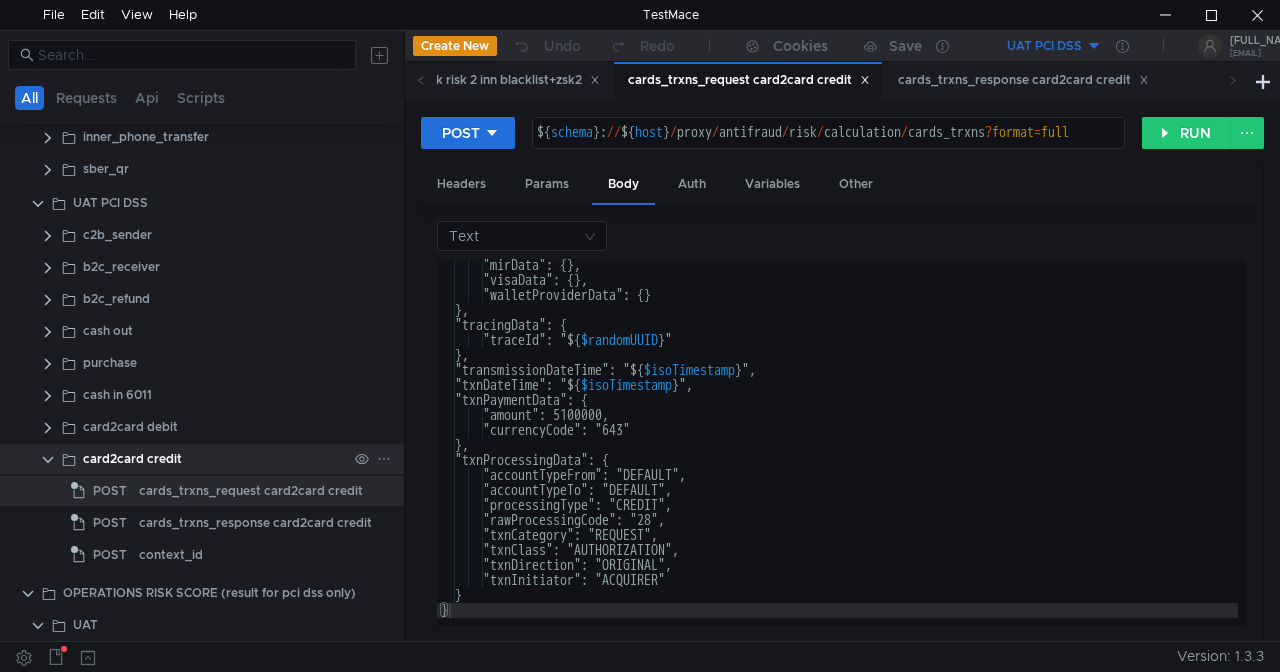 click on "card2card credit" 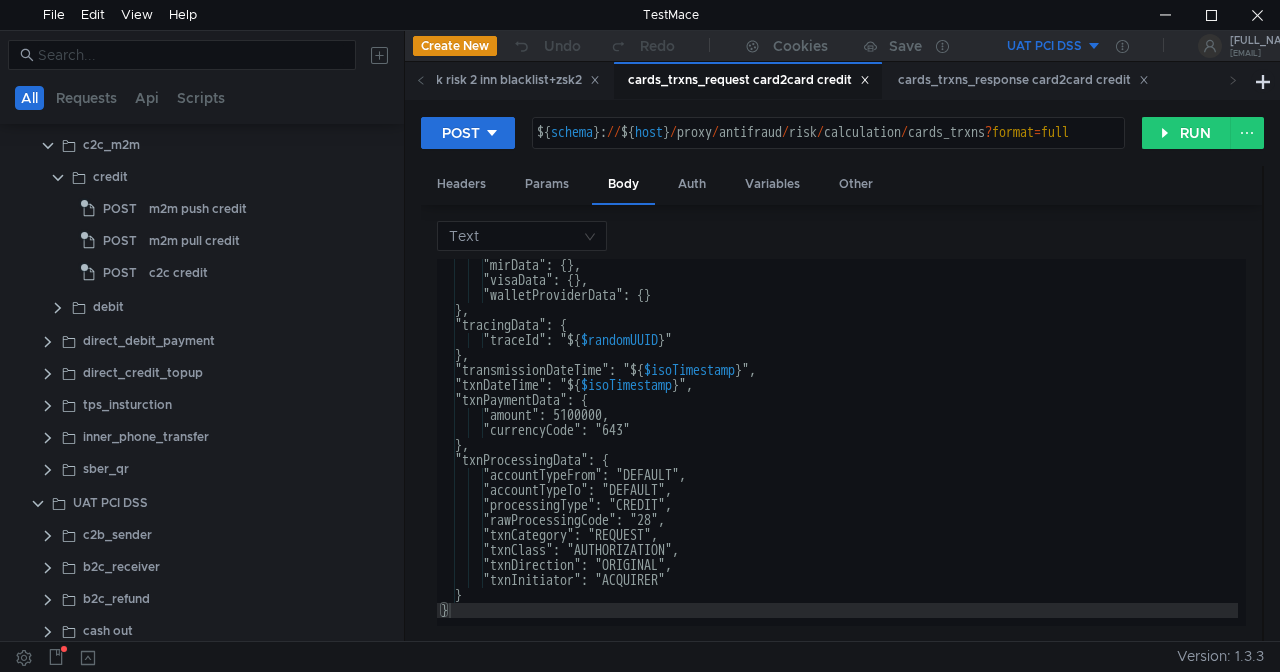 scroll, scrollTop: 0, scrollLeft: 0, axis: both 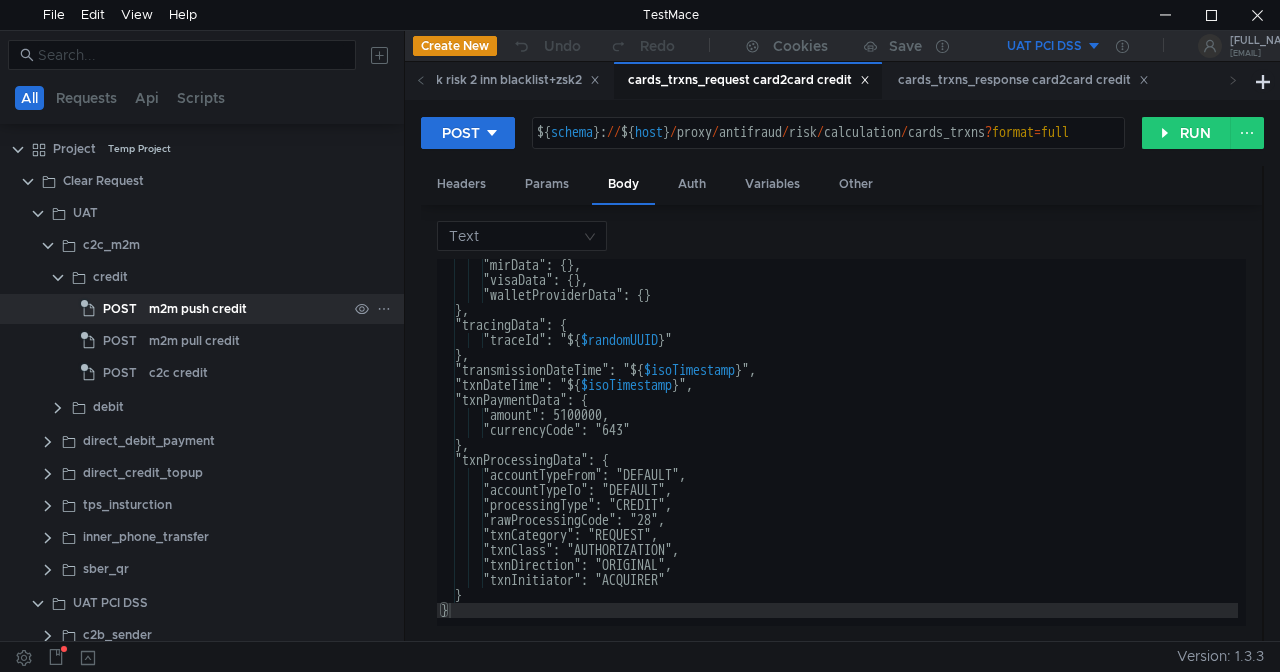 click on "m2m push credit" 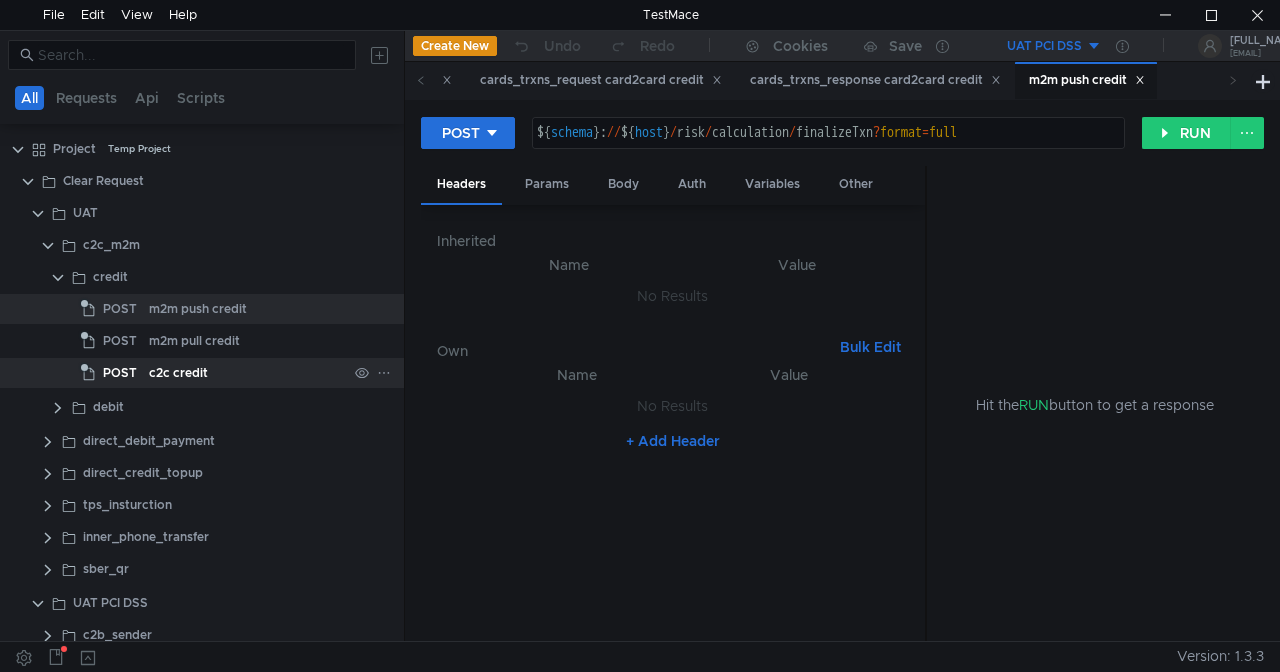 click on "c2c credit" 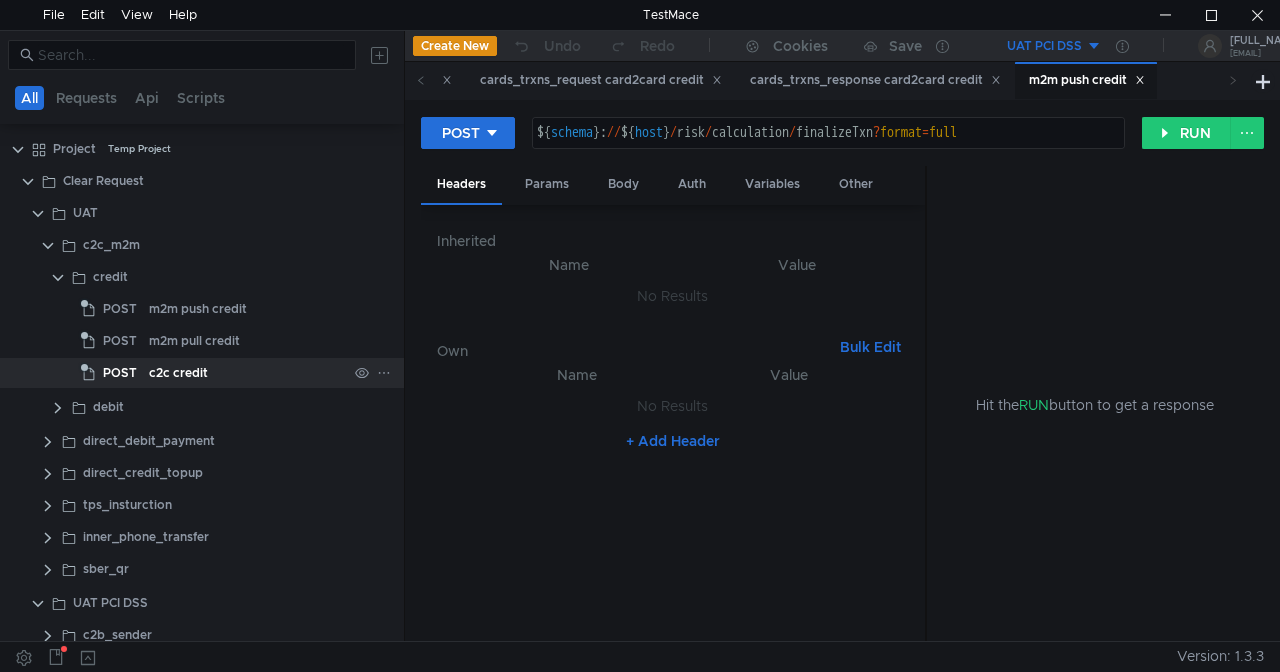click on "c2c credit" 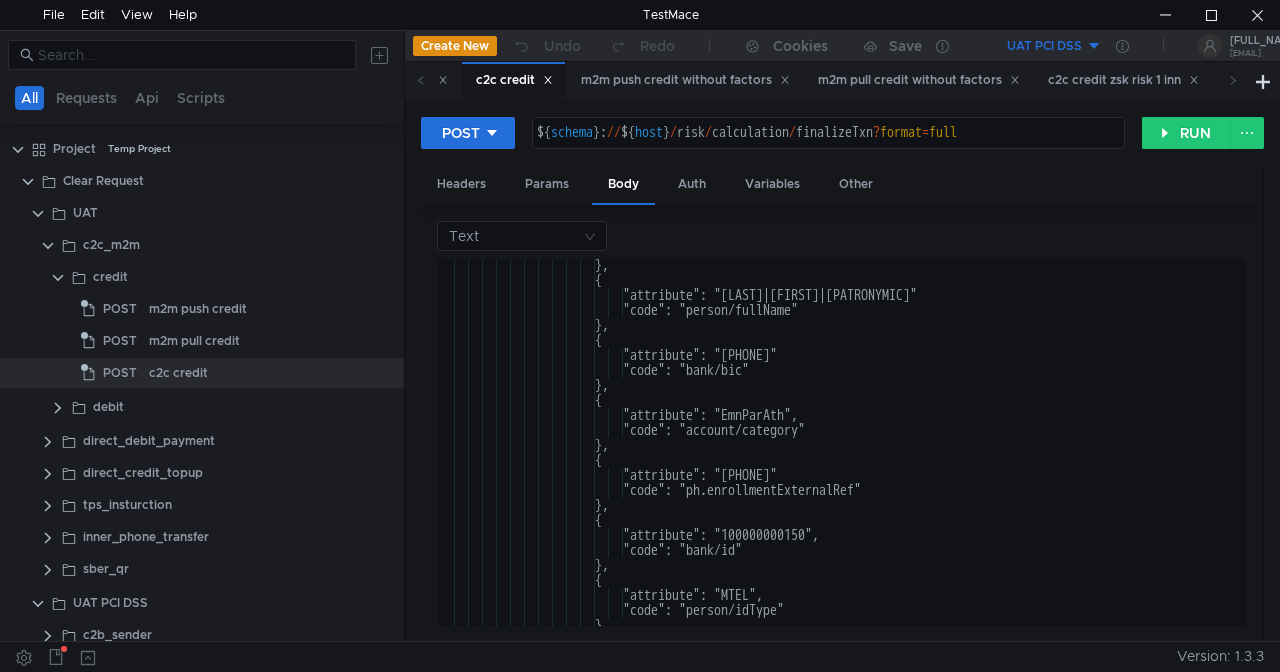 scroll, scrollTop: 2896, scrollLeft: 0, axis: vertical 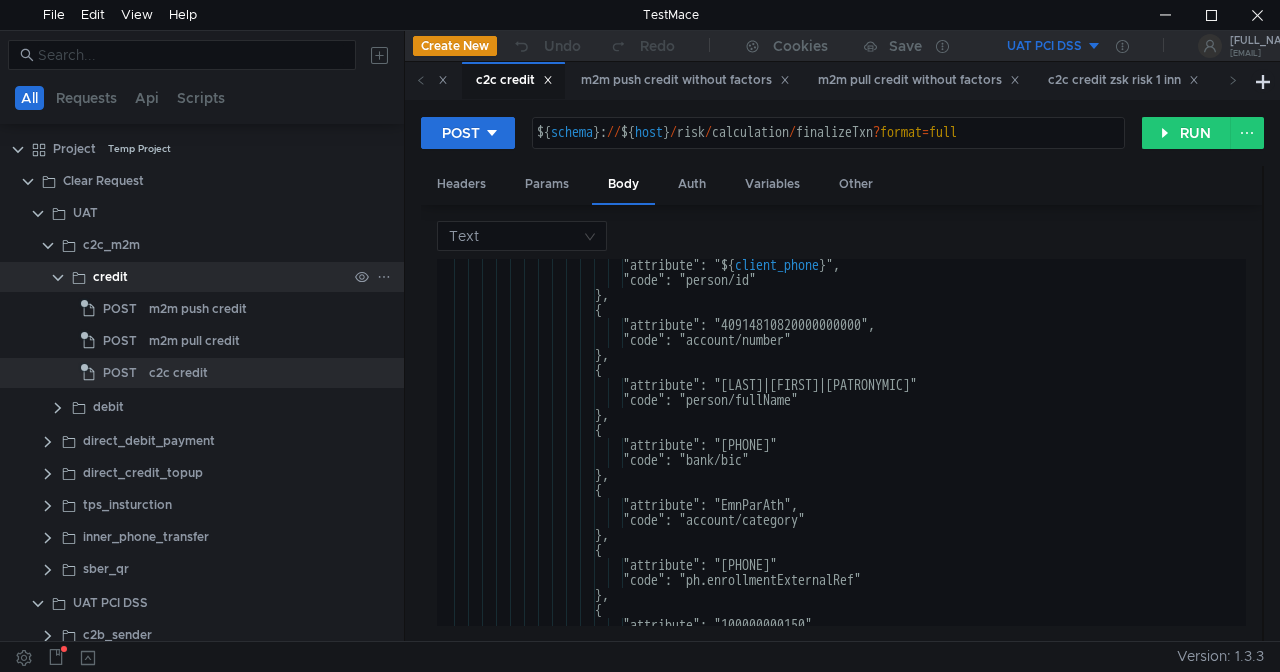 click 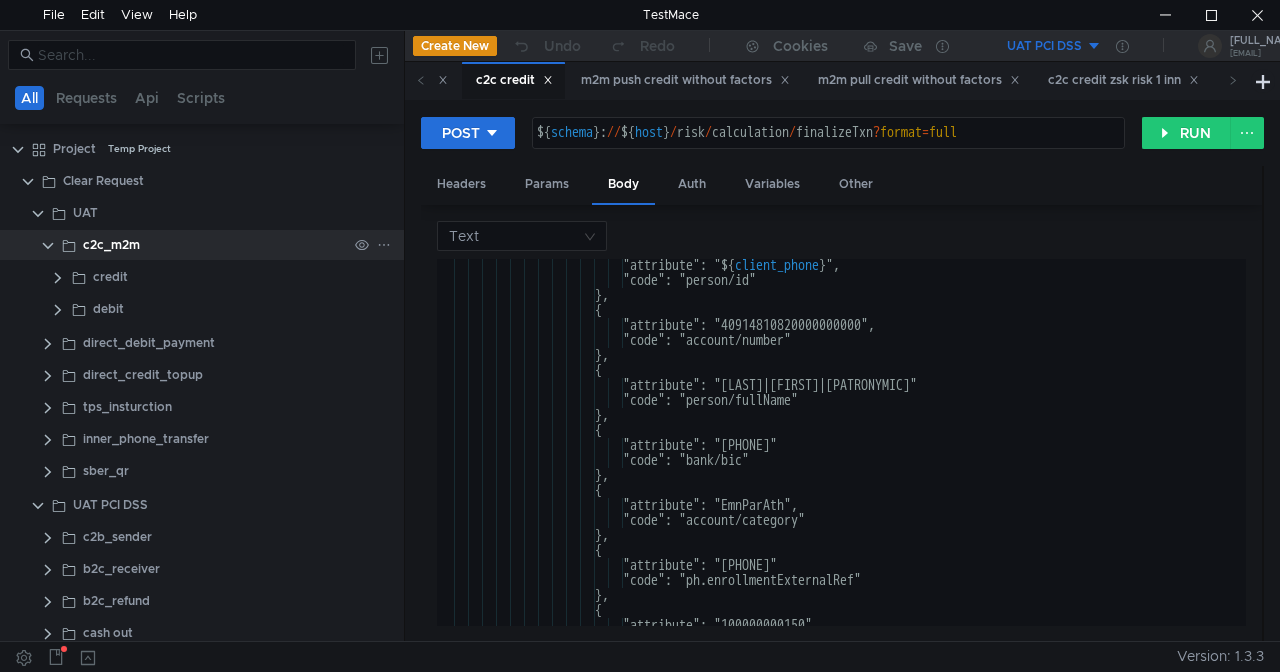 click 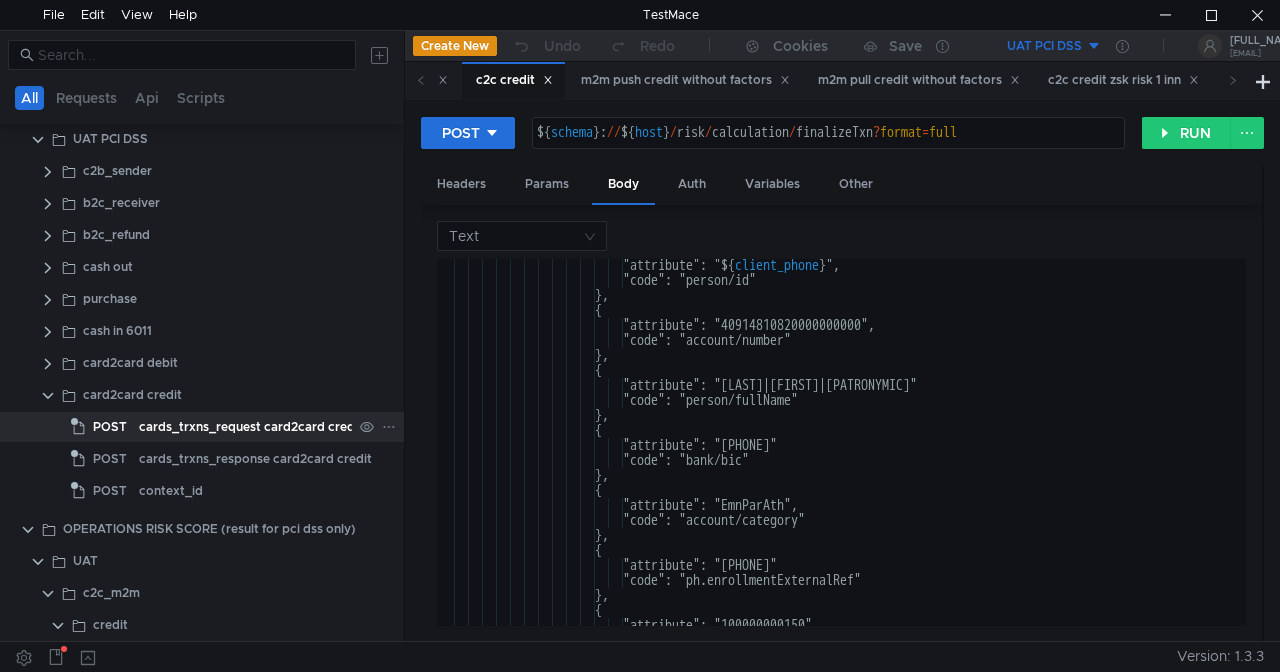 scroll, scrollTop: 500, scrollLeft: 0, axis: vertical 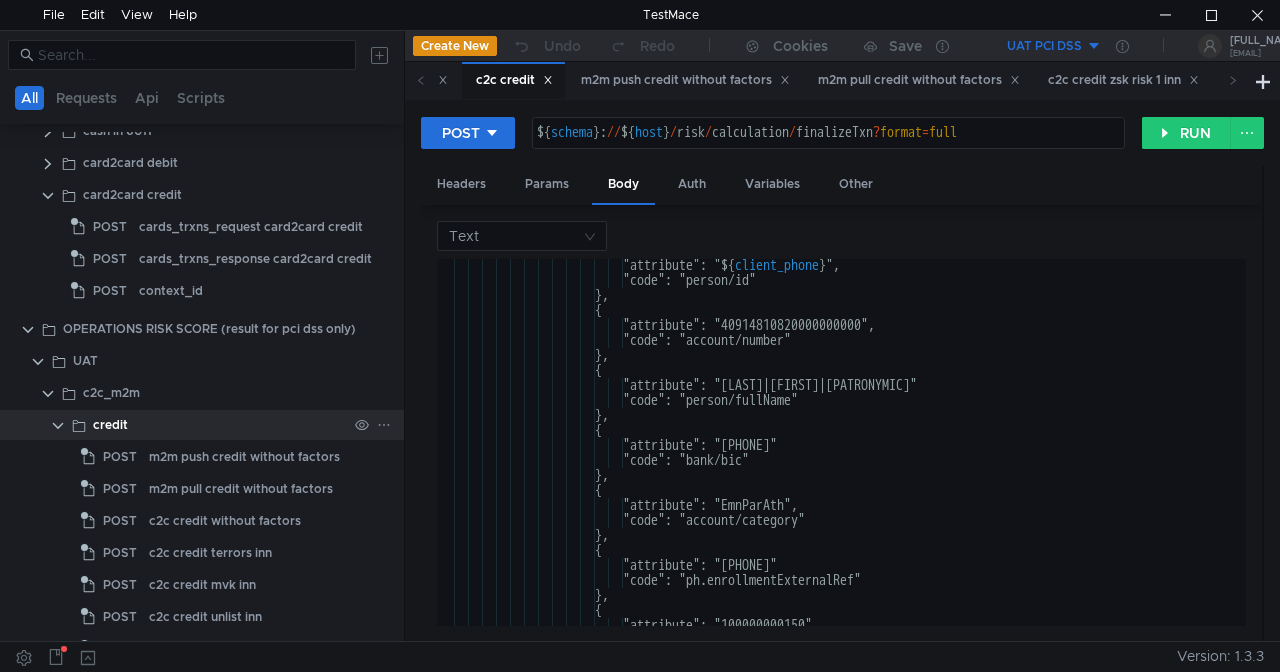 click 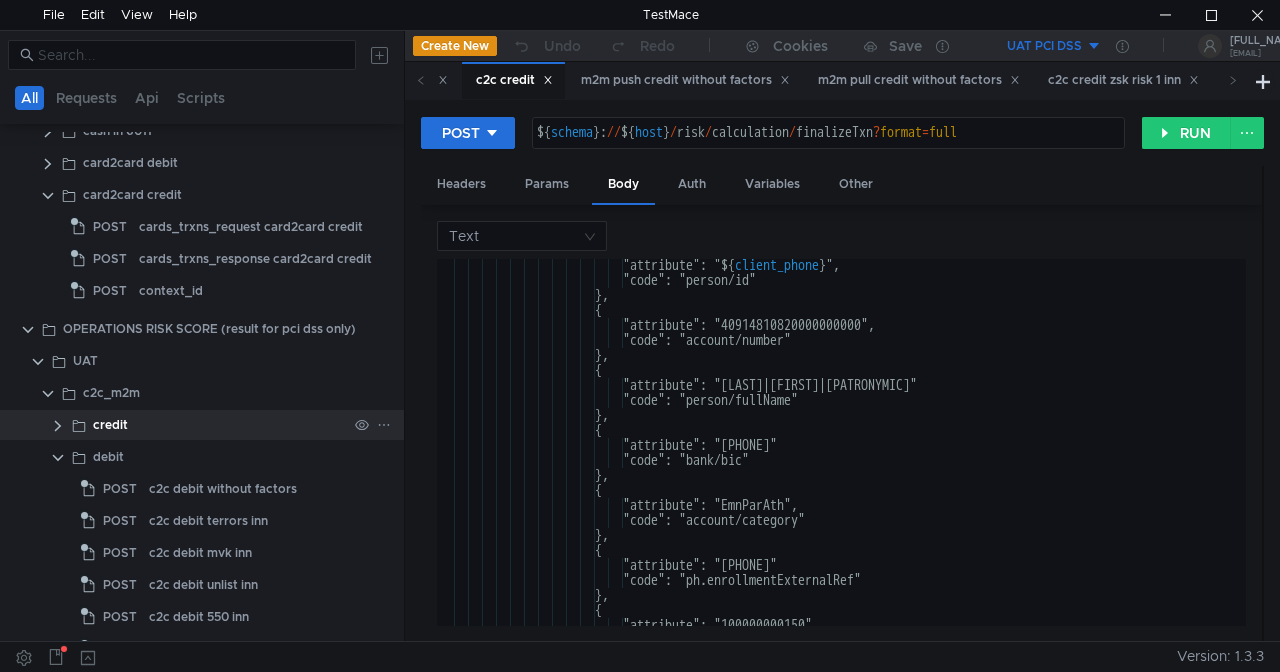 click 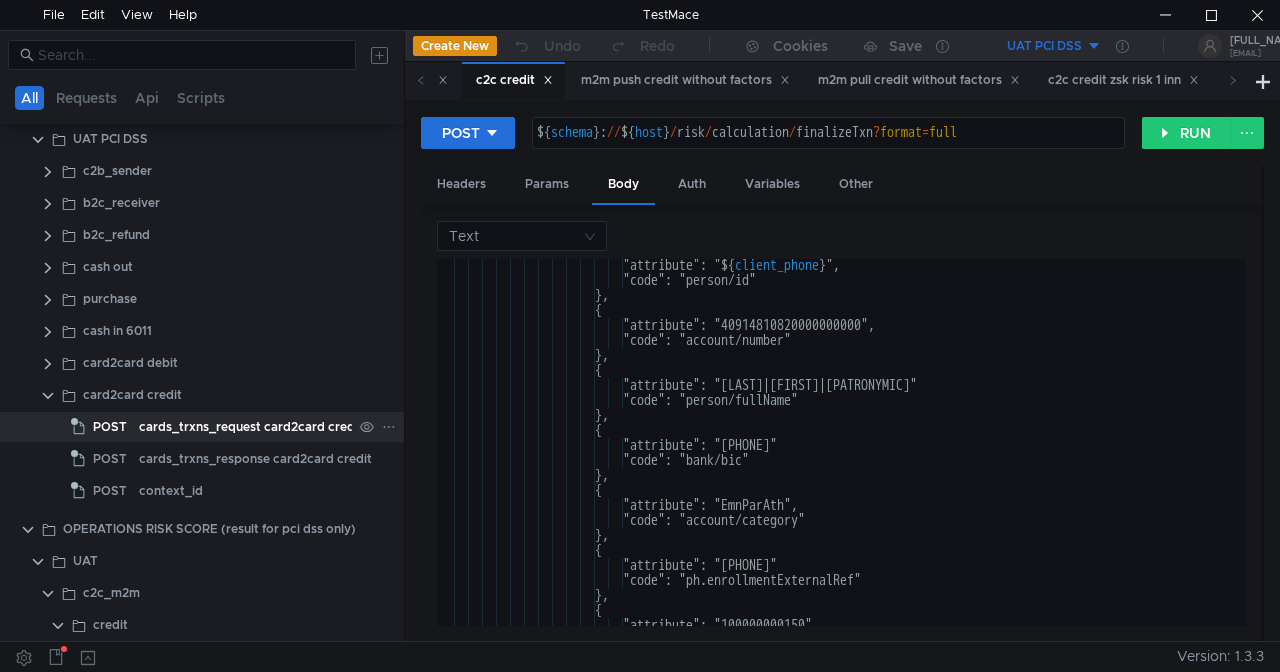 scroll, scrollTop: 300, scrollLeft: 0, axis: vertical 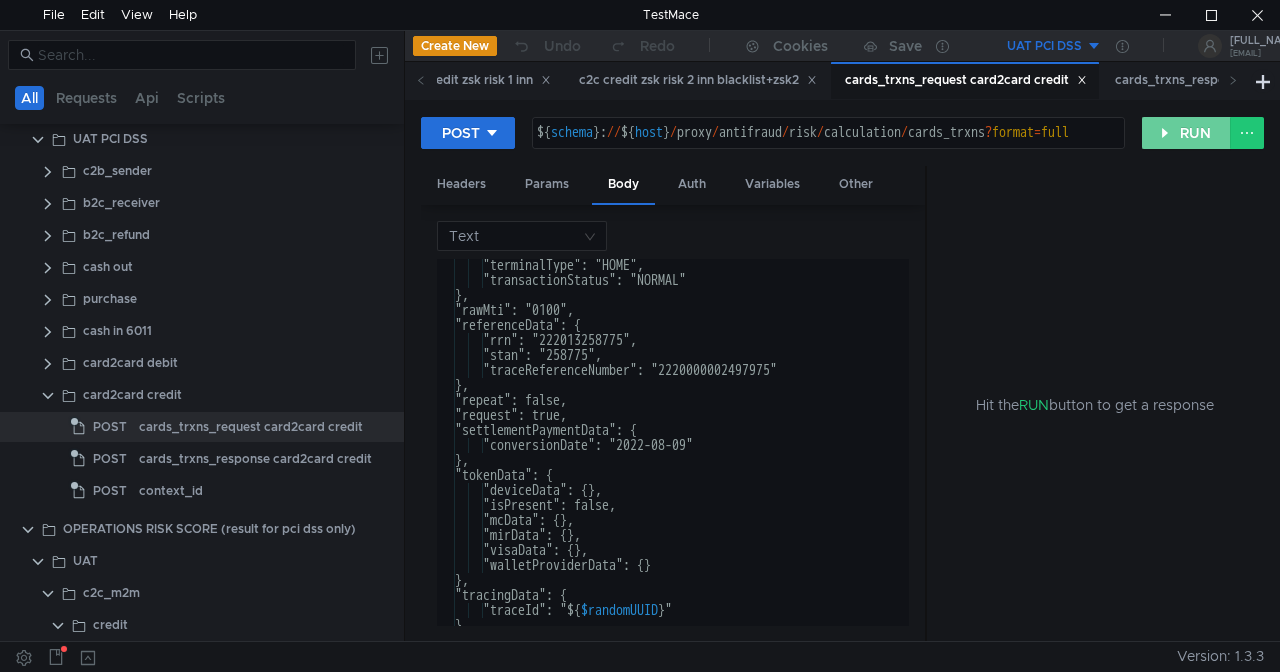 click on "RUN" 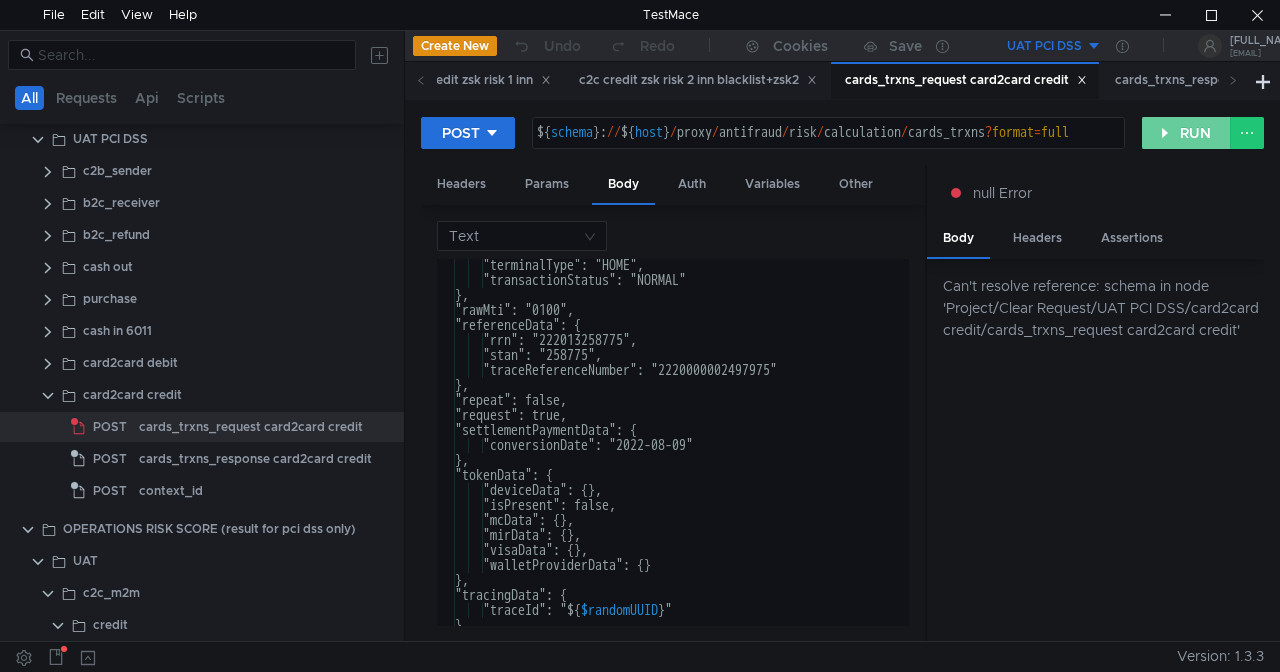click on "RUN" 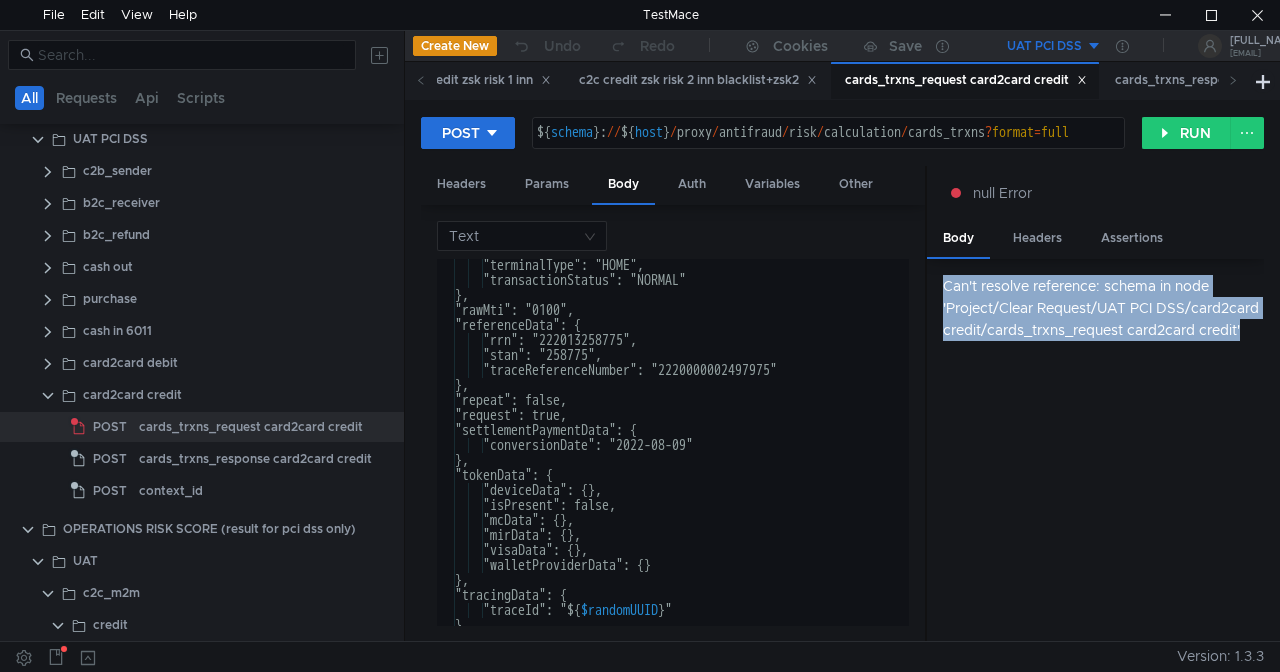 drag, startPoint x: 940, startPoint y: 280, endPoint x: 1254, endPoint y: 340, distance: 319.6811 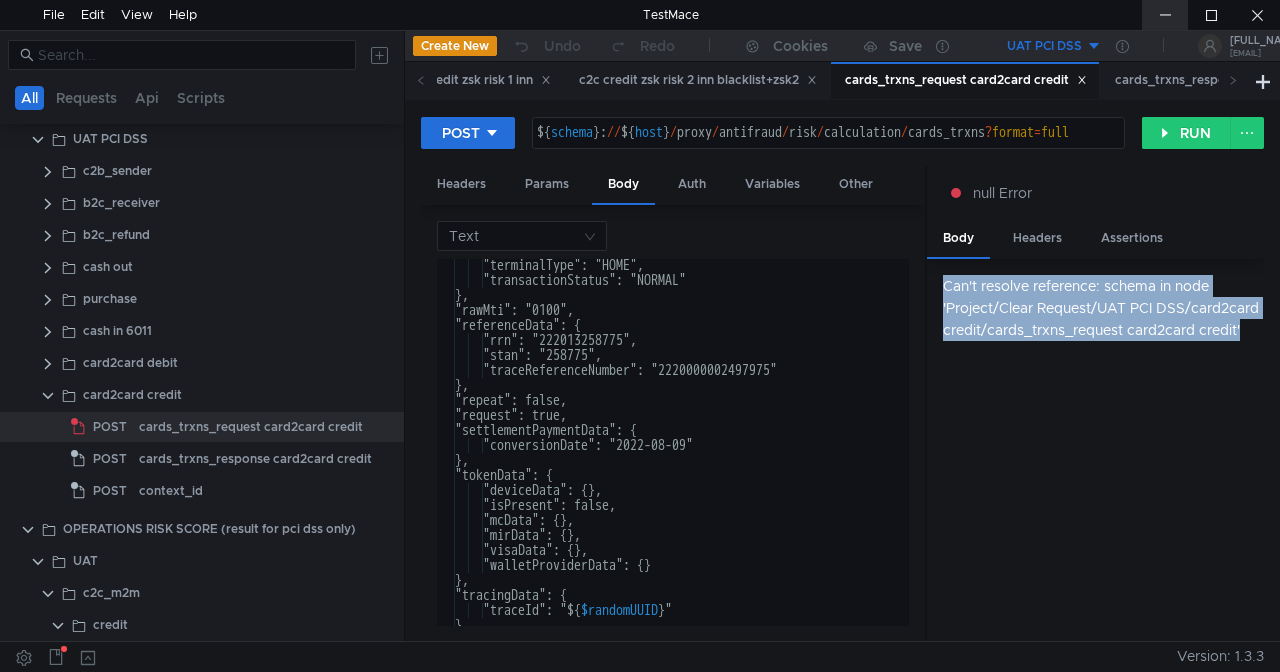 click at bounding box center [1165, 15] 